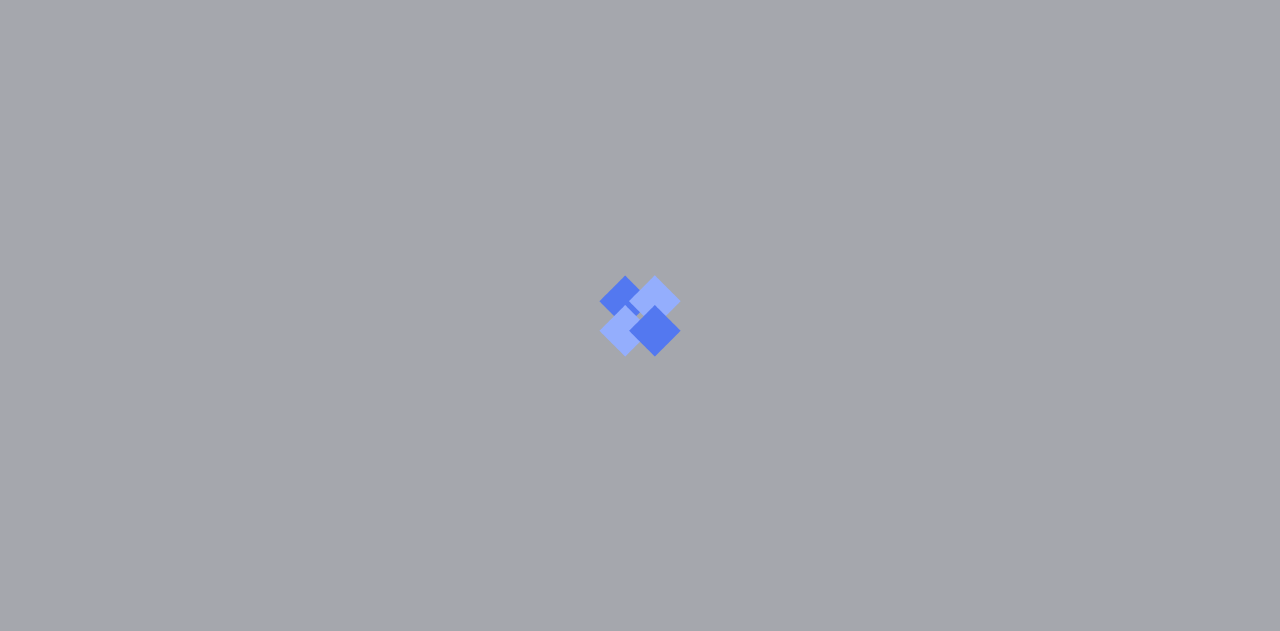 scroll, scrollTop: 0, scrollLeft: 0, axis: both 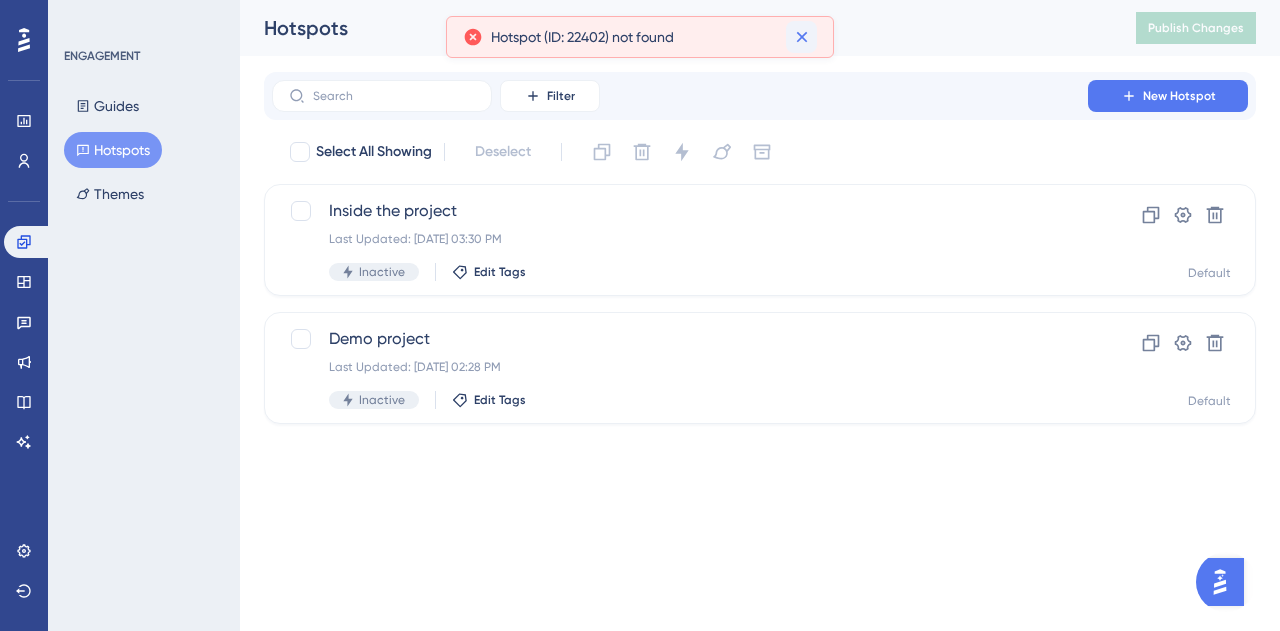 click 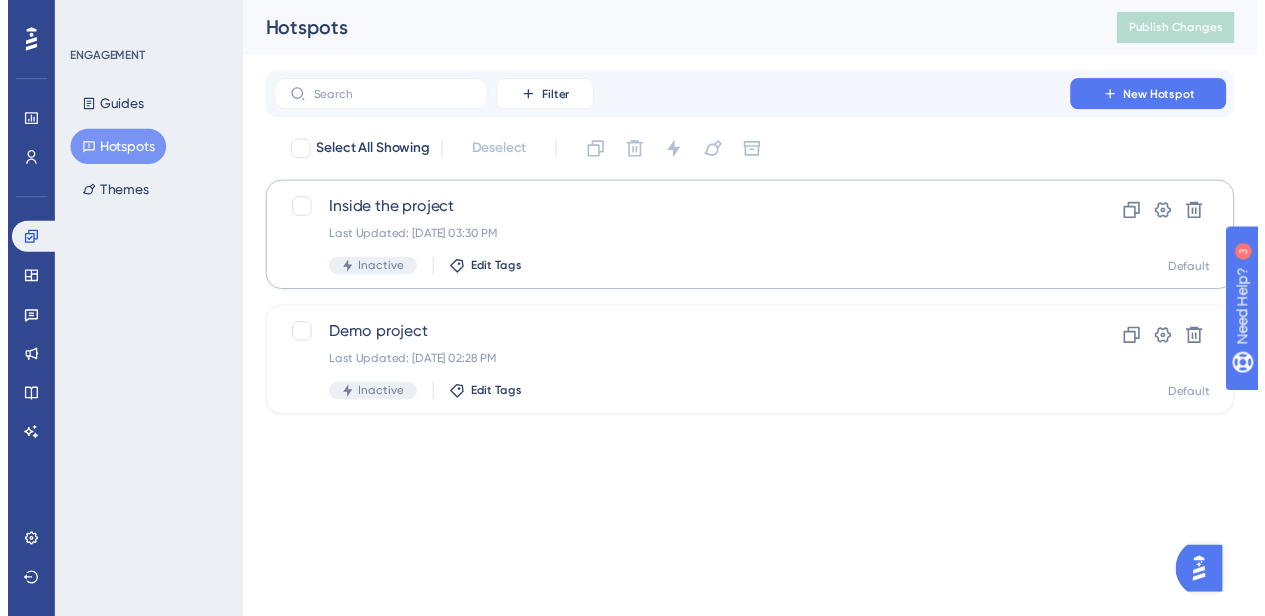 scroll, scrollTop: 0, scrollLeft: 0, axis: both 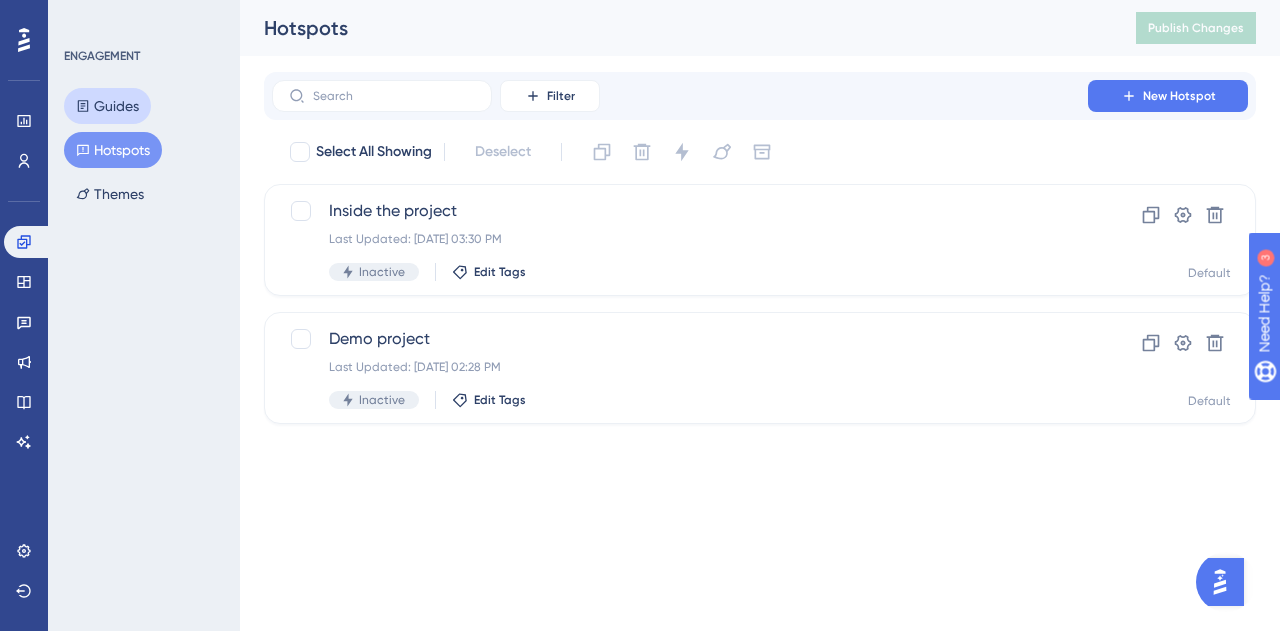 click on "Guides" at bounding box center (107, 106) 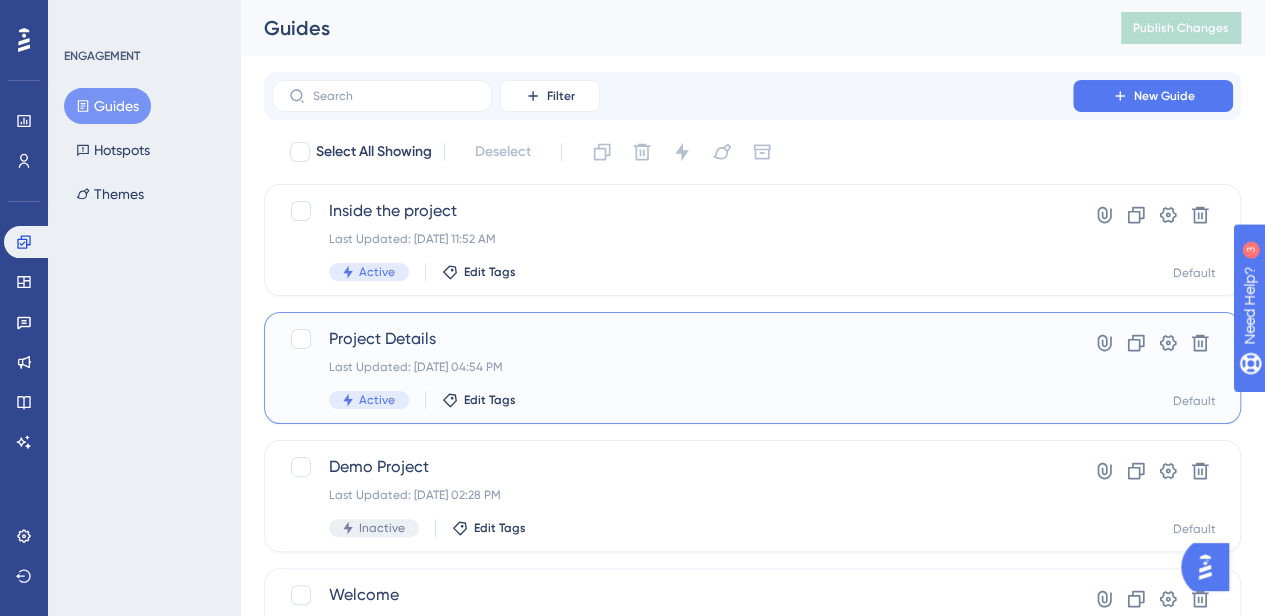 click on "Project Details" at bounding box center [672, 339] 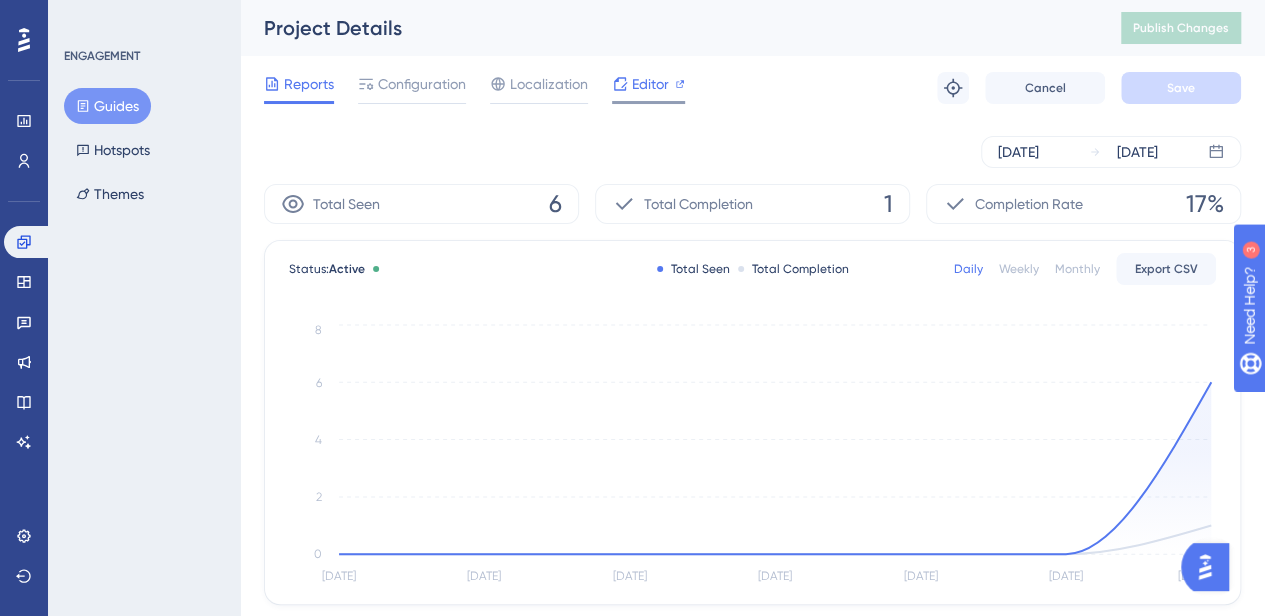 click on "Editor" at bounding box center (650, 84) 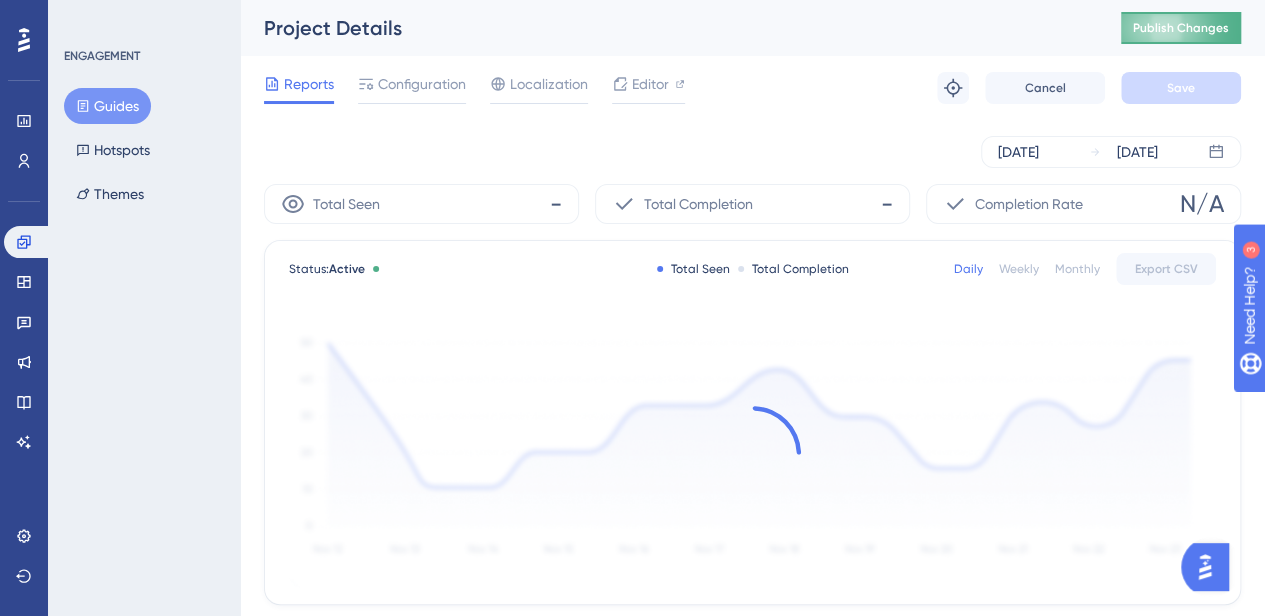 click on "Publish Changes" at bounding box center (1181, 28) 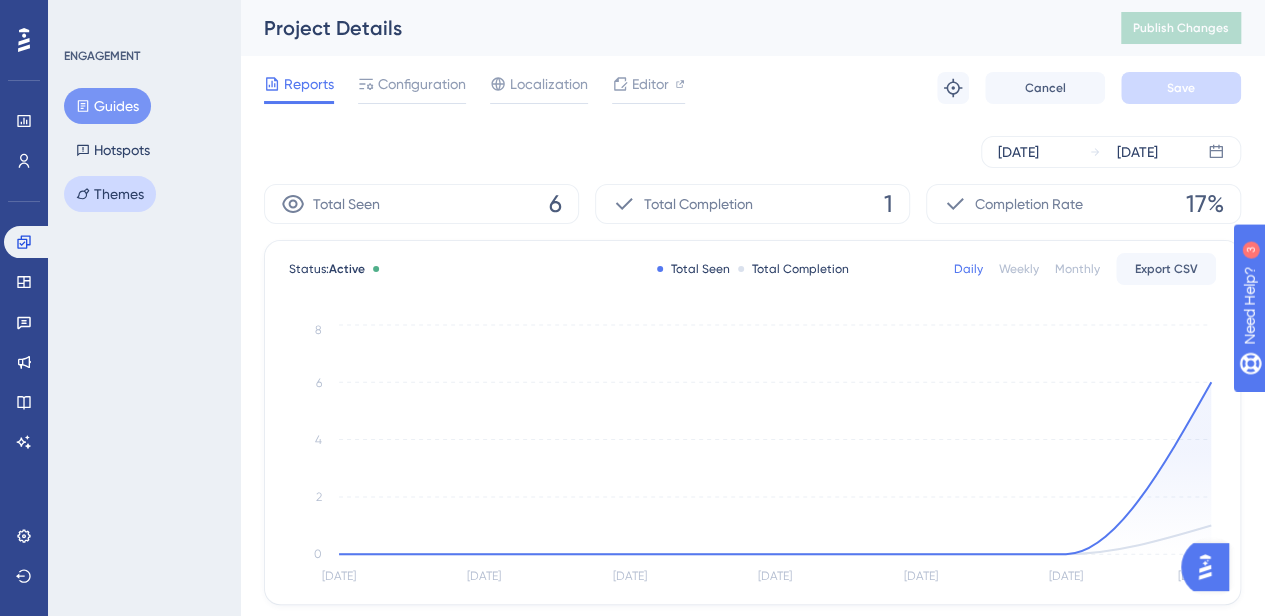 click on "Themes" at bounding box center [110, 194] 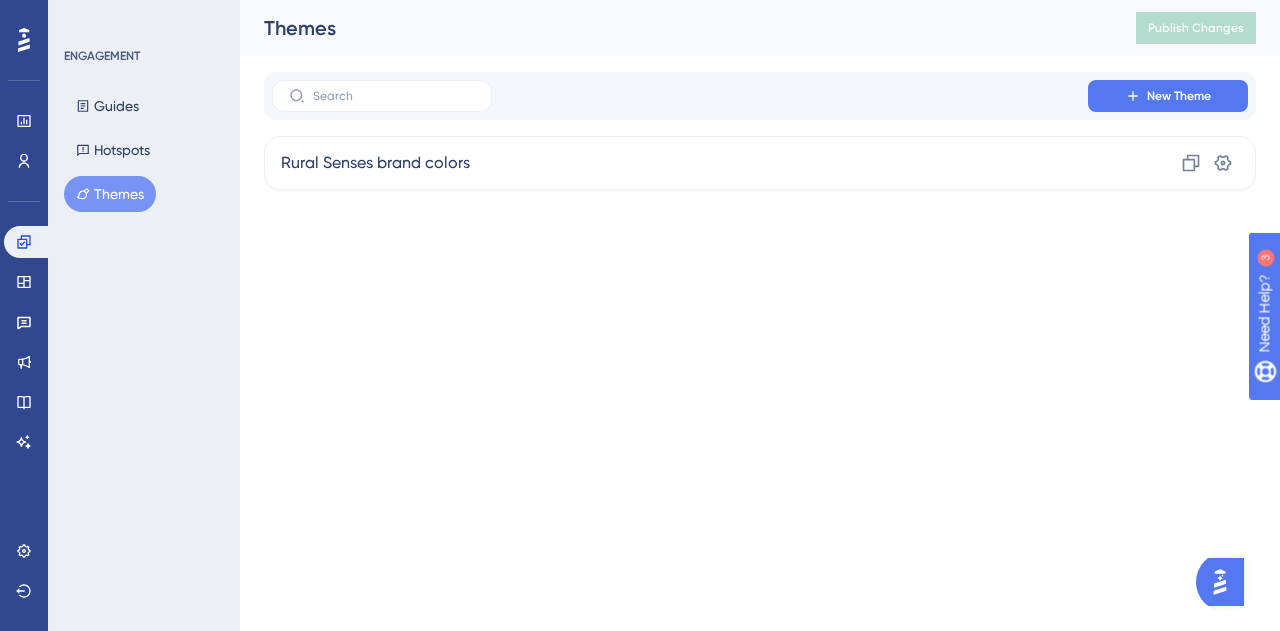 click on "New Theme Rural Senses brand colors Clone Settings" at bounding box center [760, 131] 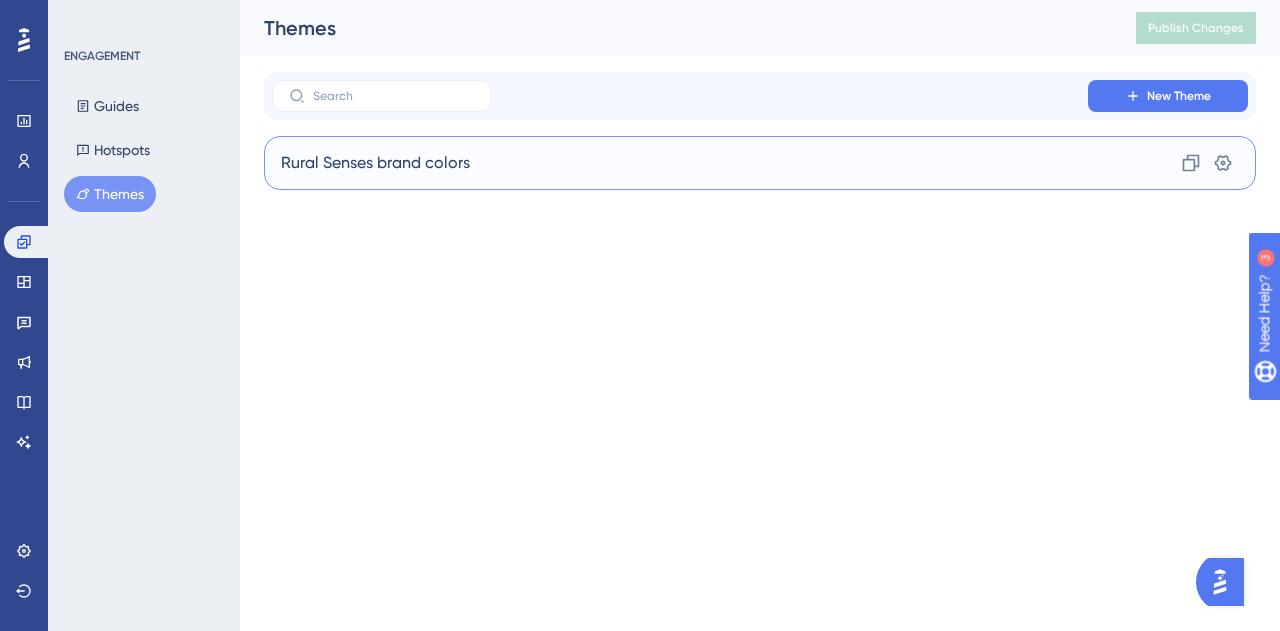 click on "Rural Senses brand colors Clone Settings" at bounding box center (760, 163) 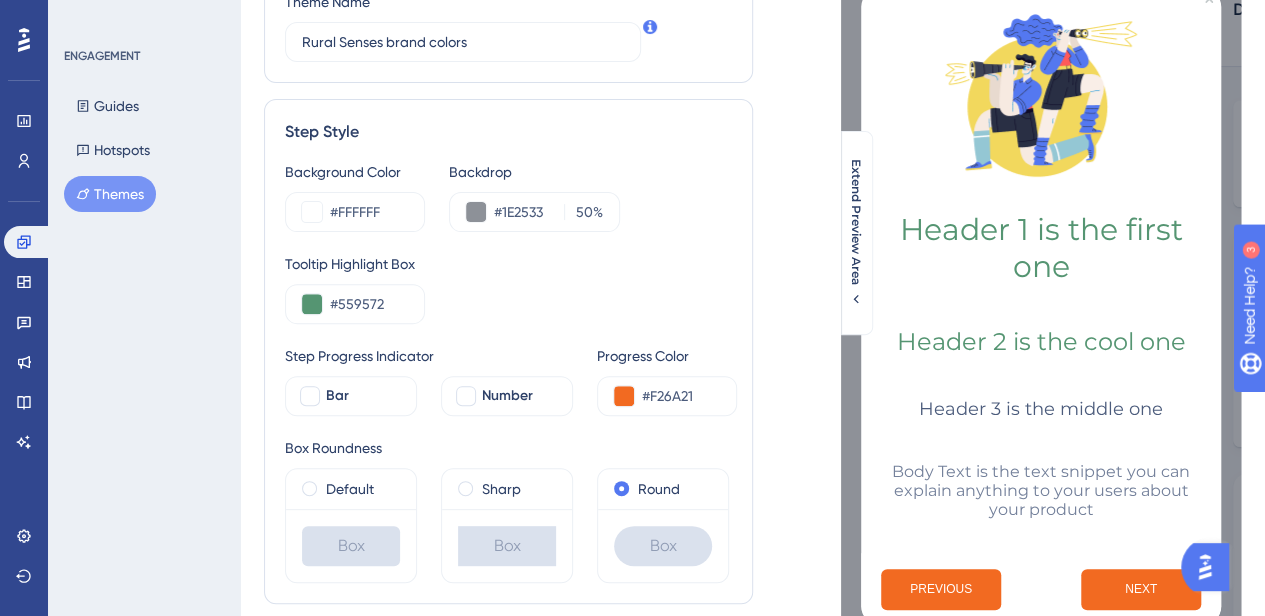 scroll, scrollTop: 0, scrollLeft: 0, axis: both 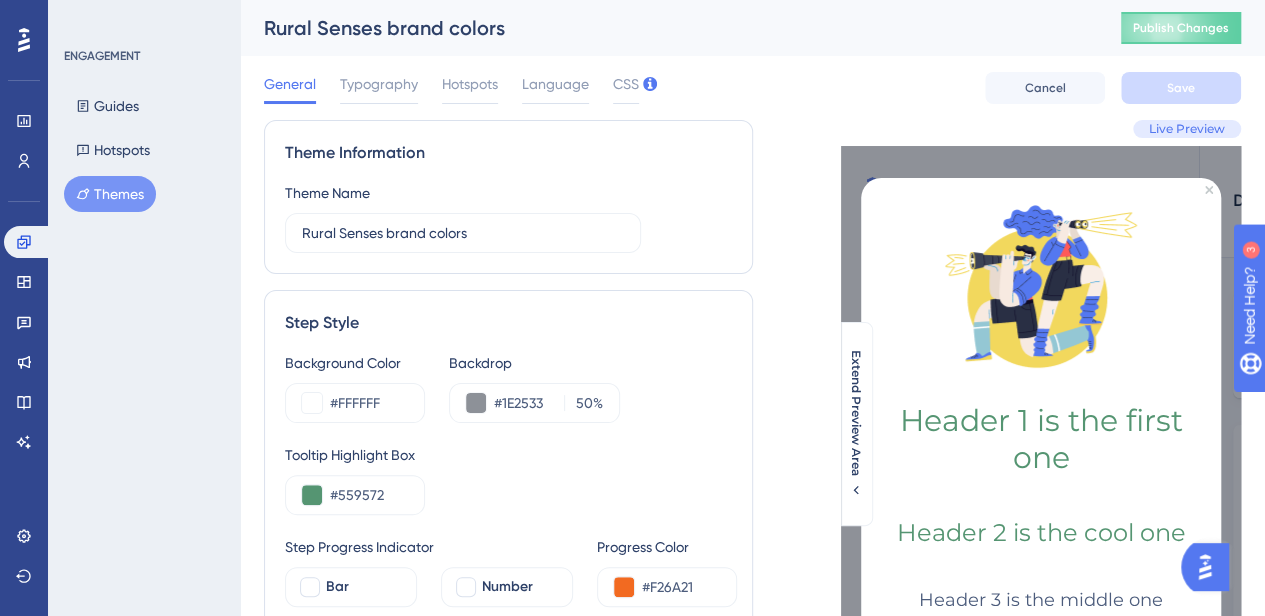 click on "Rural Senses brand colors" at bounding box center (667, 28) 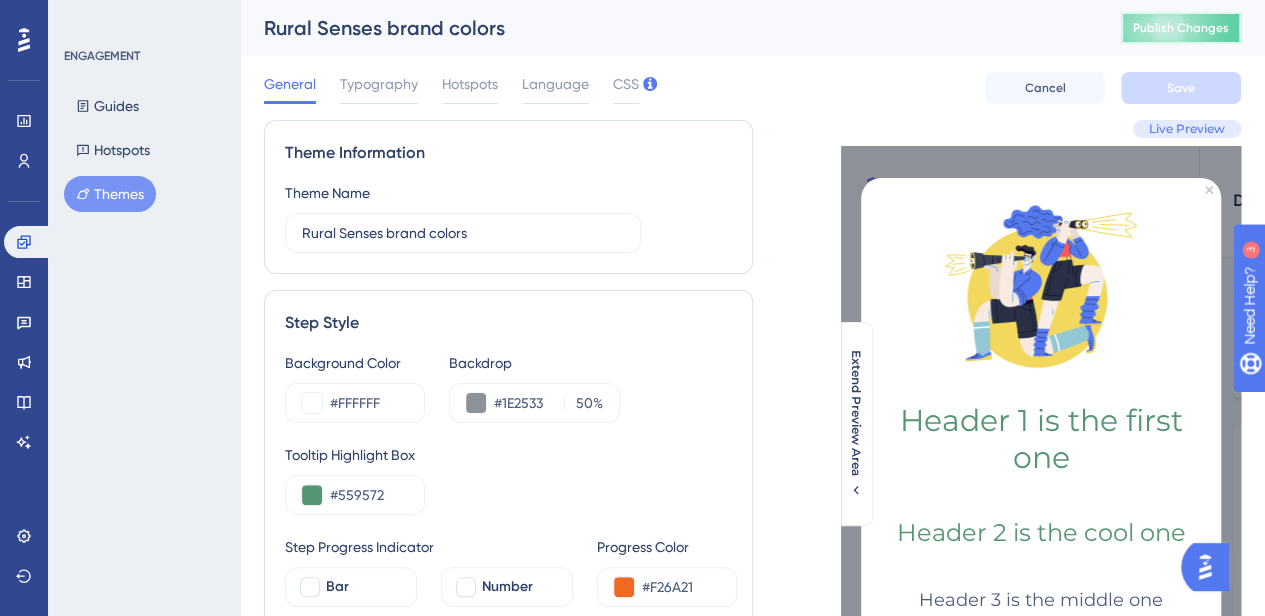 click on "Publish Changes" at bounding box center (1181, 28) 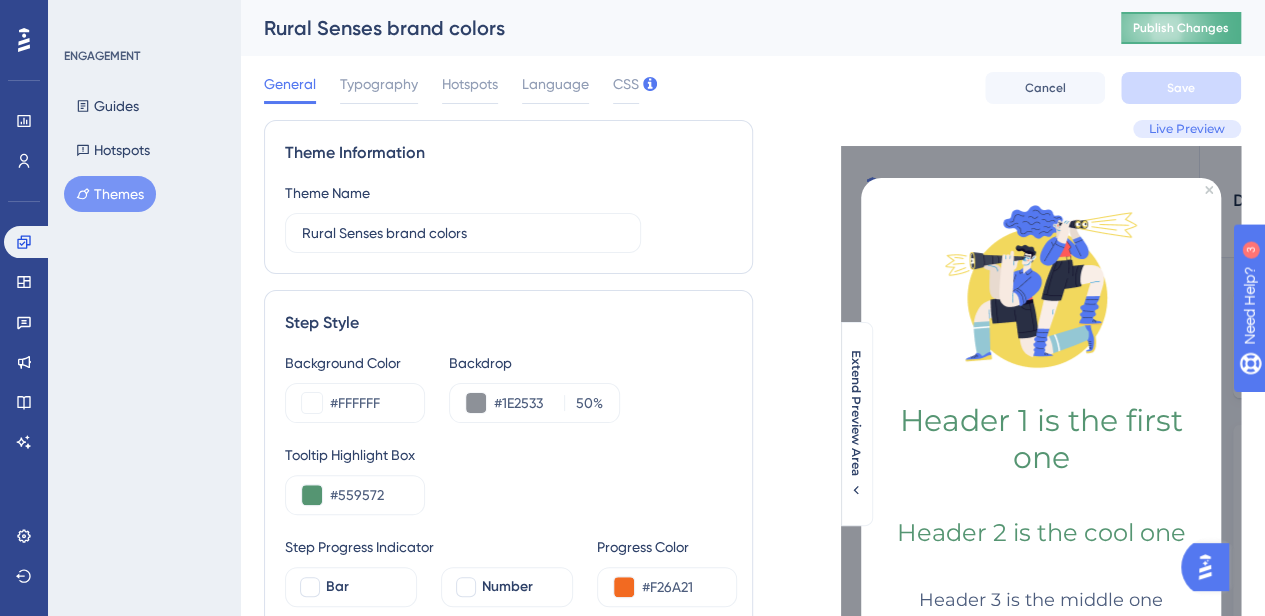 click on "Publish Changes" at bounding box center (1181, 28) 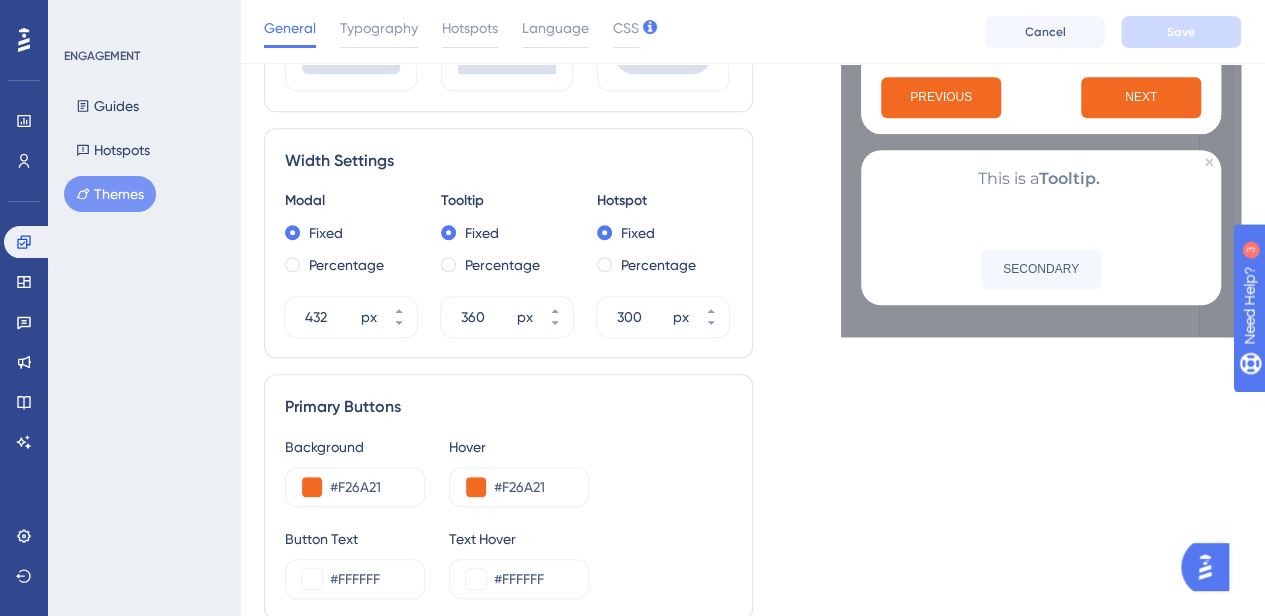 scroll, scrollTop: 694, scrollLeft: 0, axis: vertical 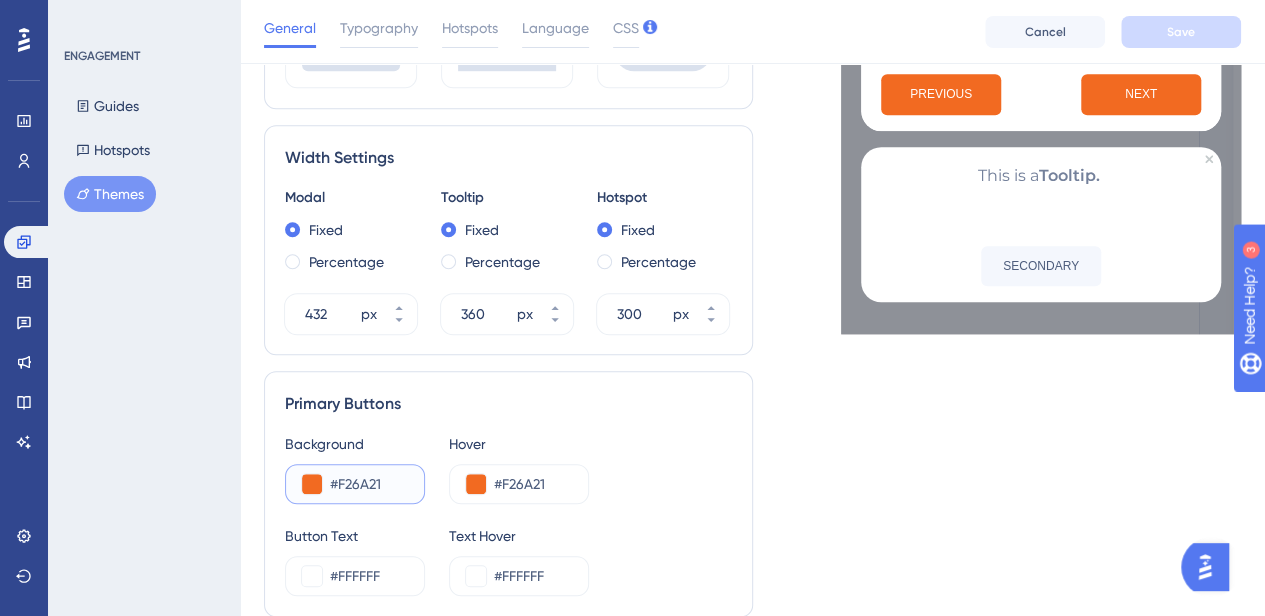 click on "#F26A21" at bounding box center (369, 484) 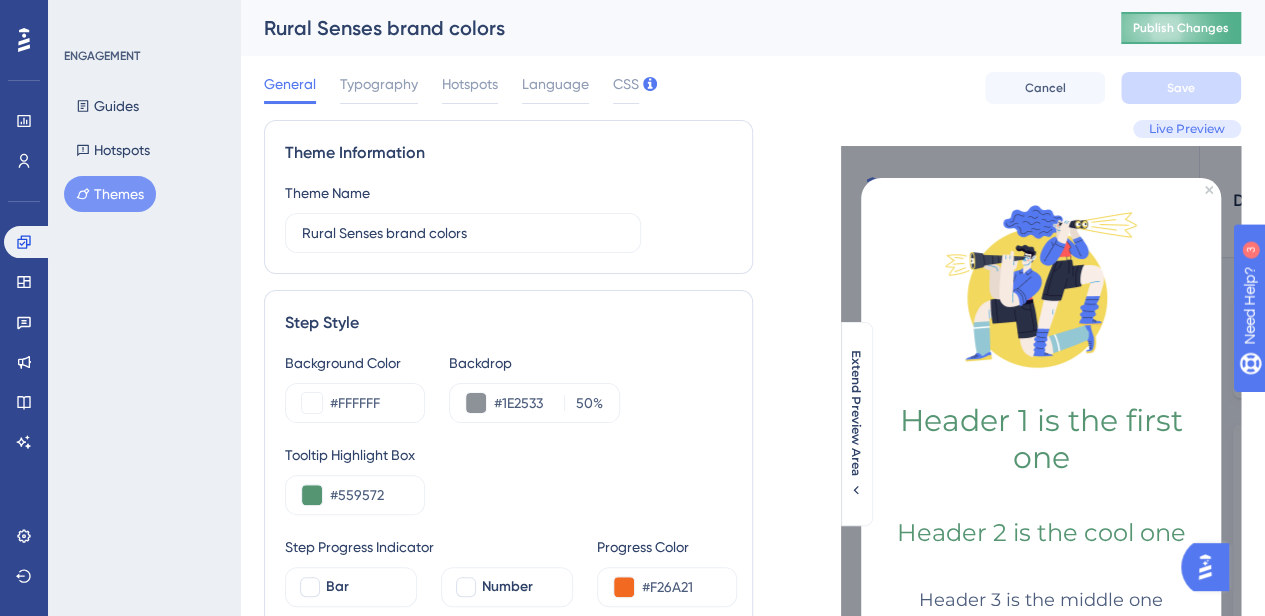 click on "Publish Changes" at bounding box center [1181, 28] 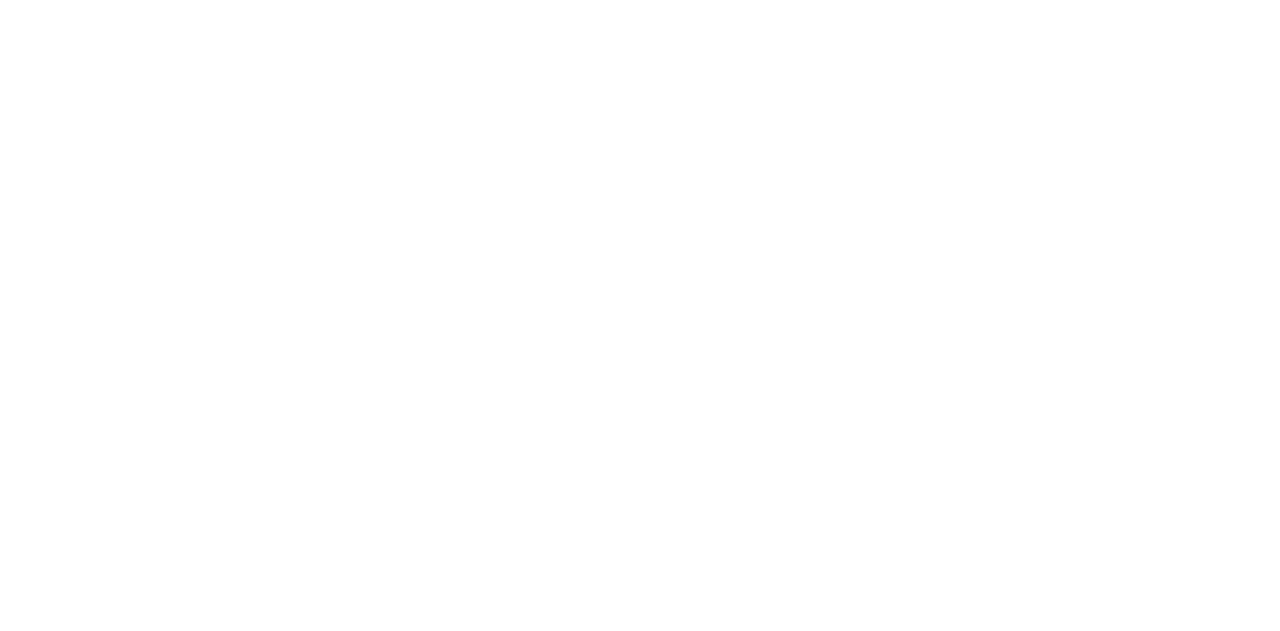 scroll, scrollTop: 0, scrollLeft: 0, axis: both 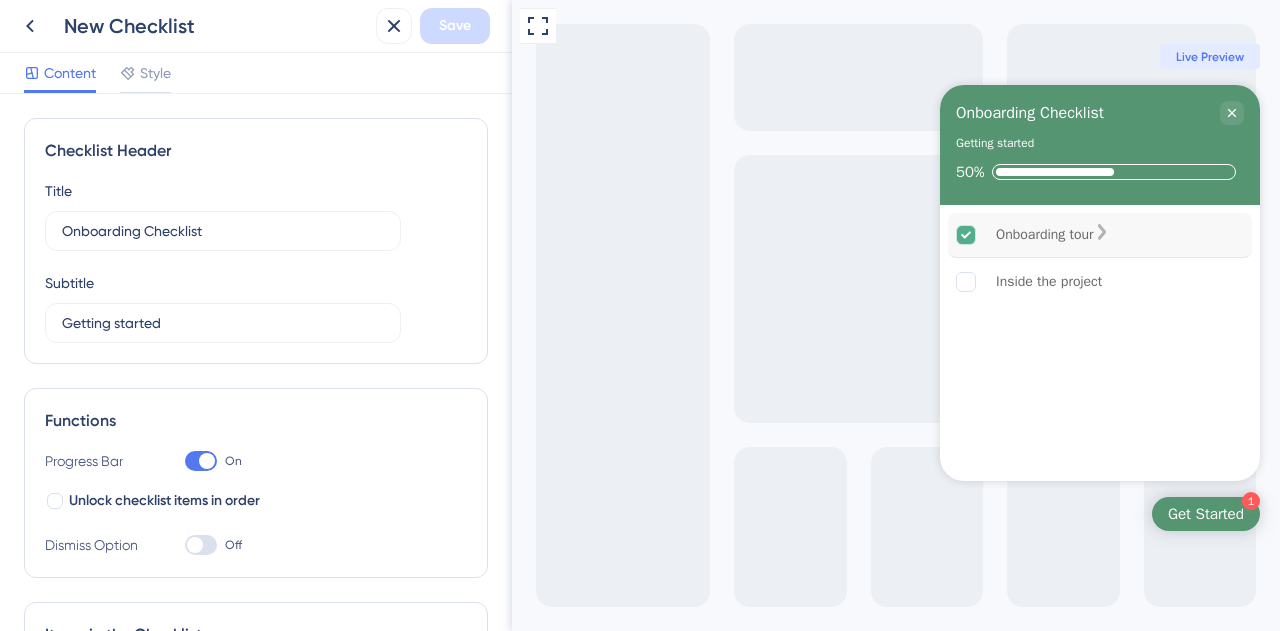 click on "Onboarding tour" at bounding box center [1045, 235] 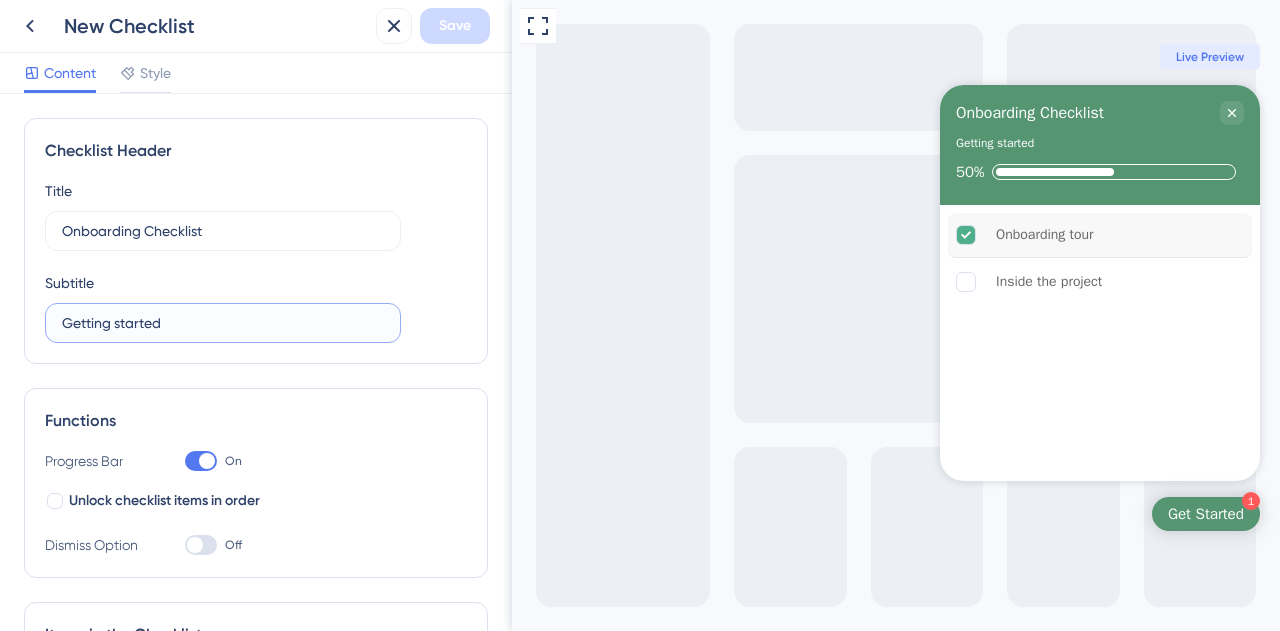 click on "Getting started" at bounding box center (223, 323) 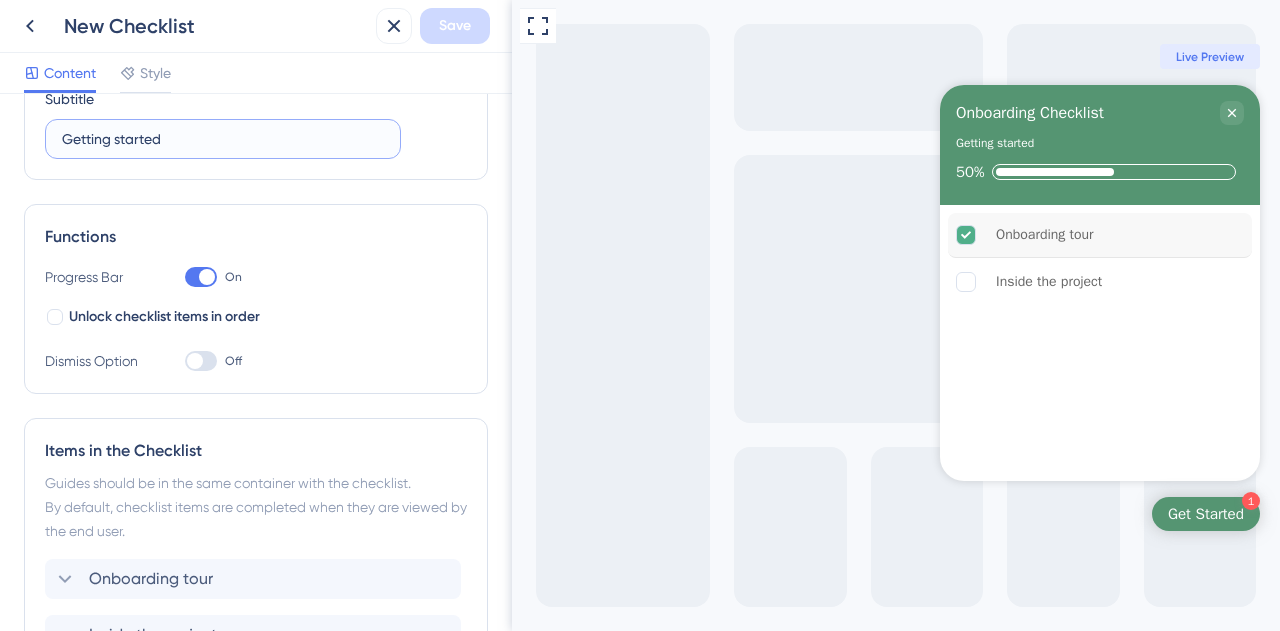scroll, scrollTop: 382, scrollLeft: 0, axis: vertical 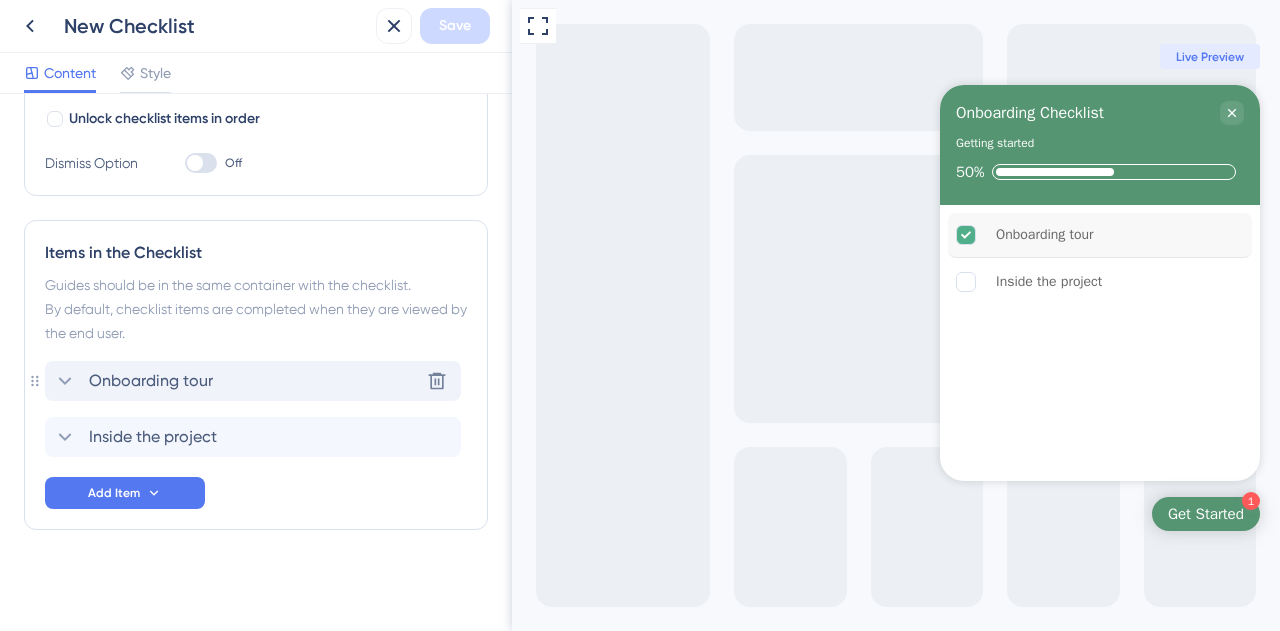 click on "Onboarding tour" at bounding box center (151, 381) 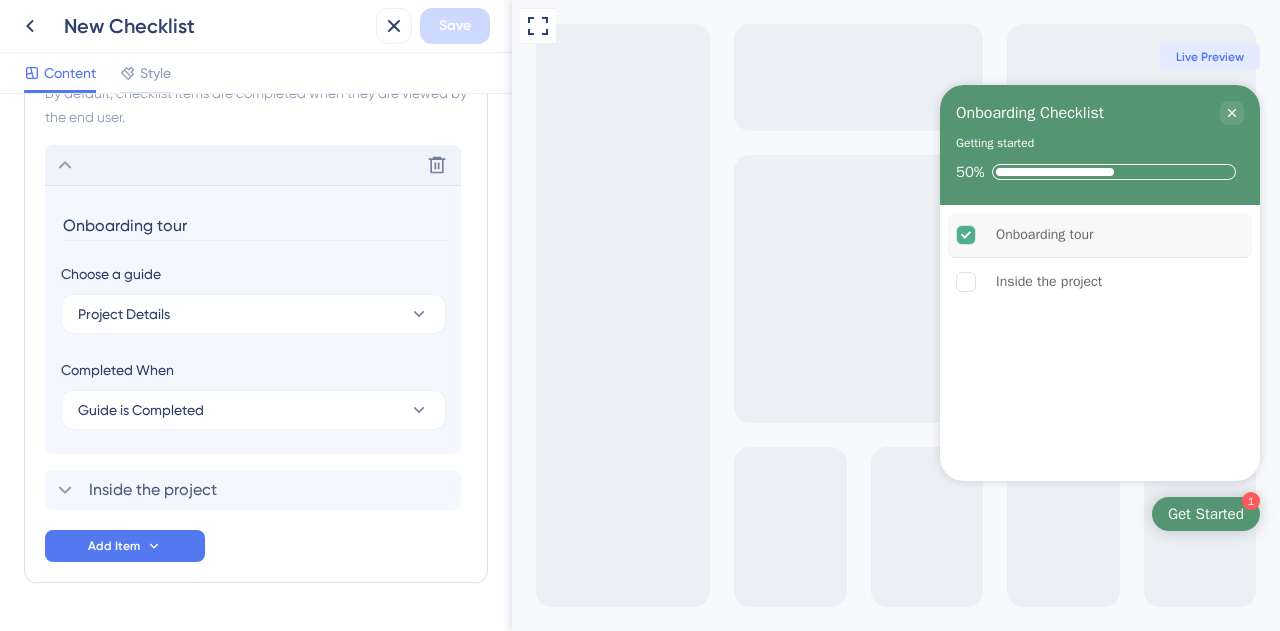 scroll, scrollTop: 647, scrollLeft: 0, axis: vertical 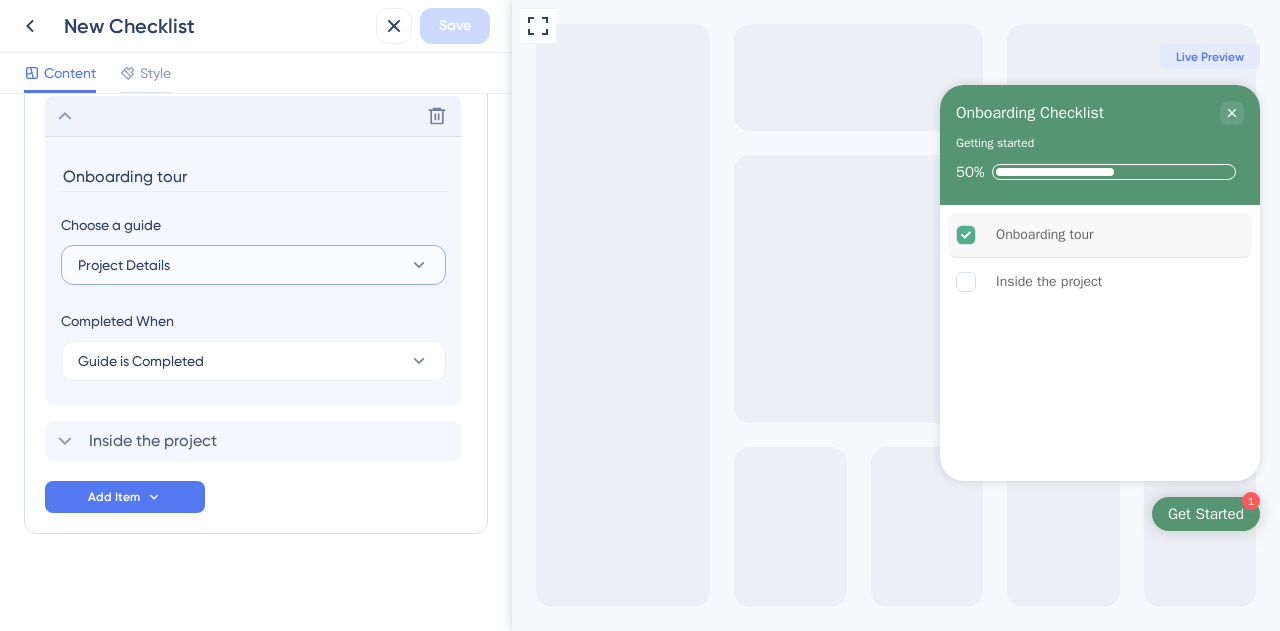 click on "Project Details" at bounding box center (253, 265) 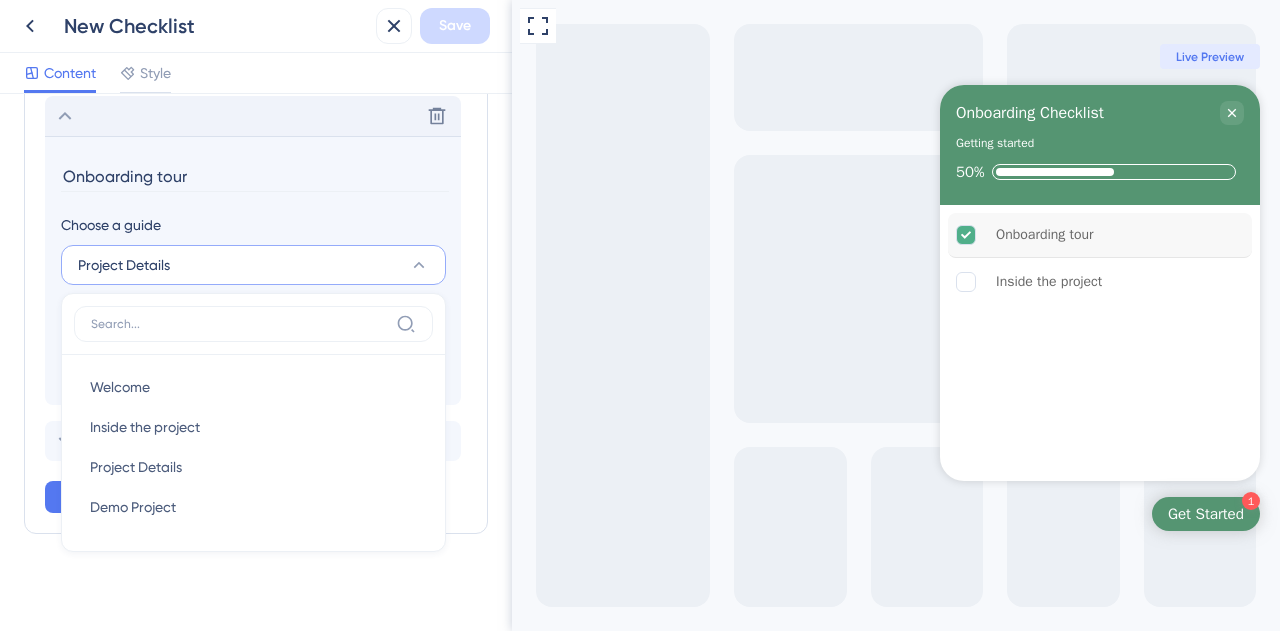 scroll, scrollTop: 651, scrollLeft: 0, axis: vertical 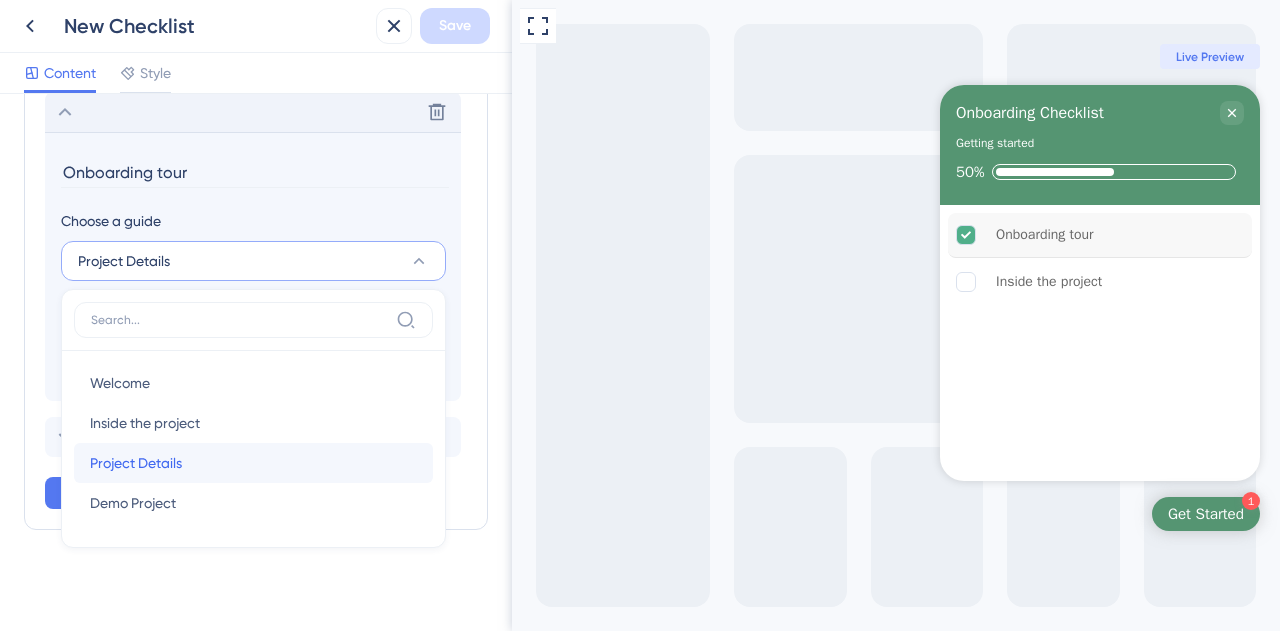 click on "Project Details Project Details" at bounding box center (253, 463) 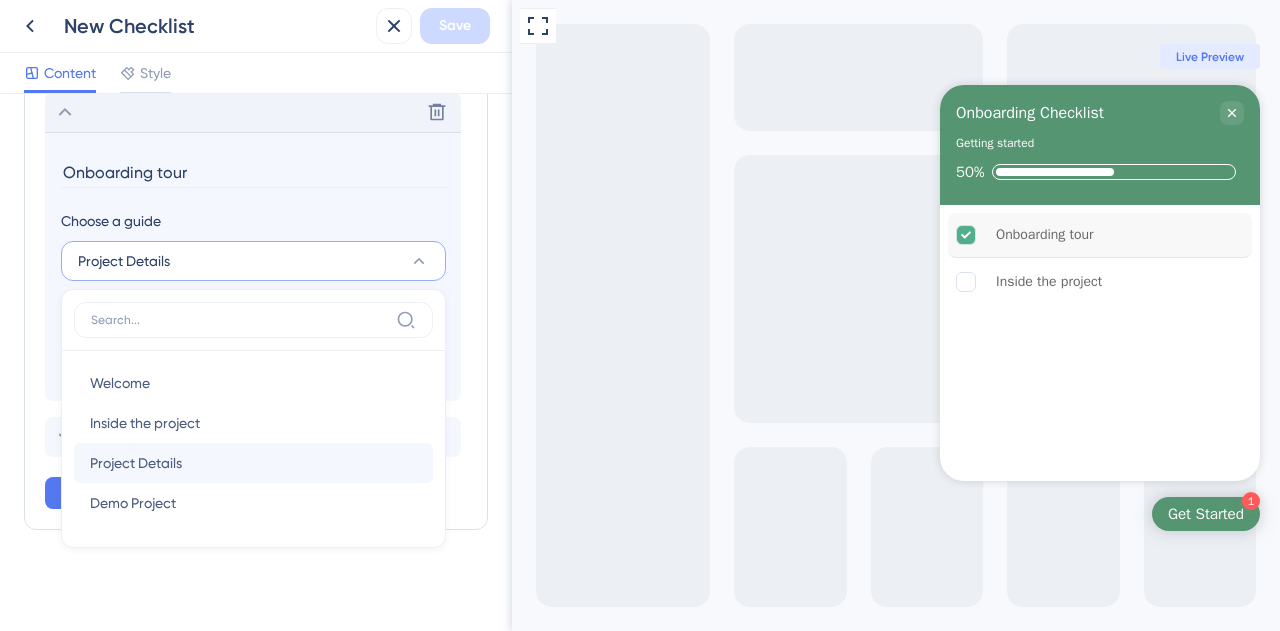 type on "Project Details" 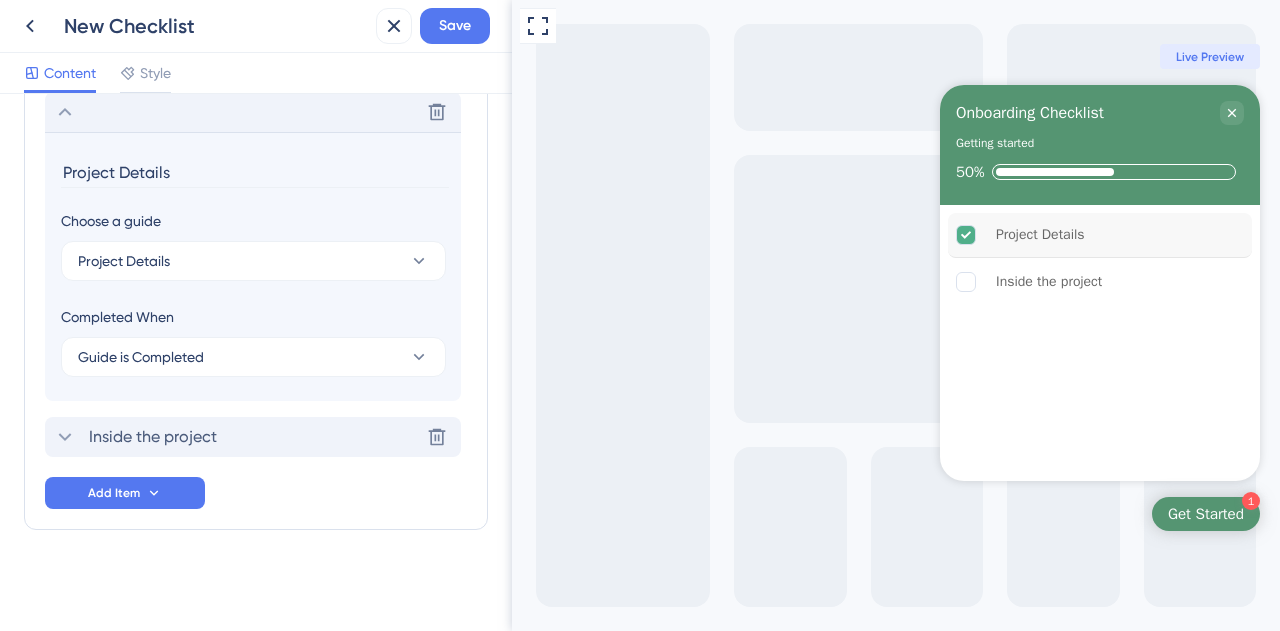 click 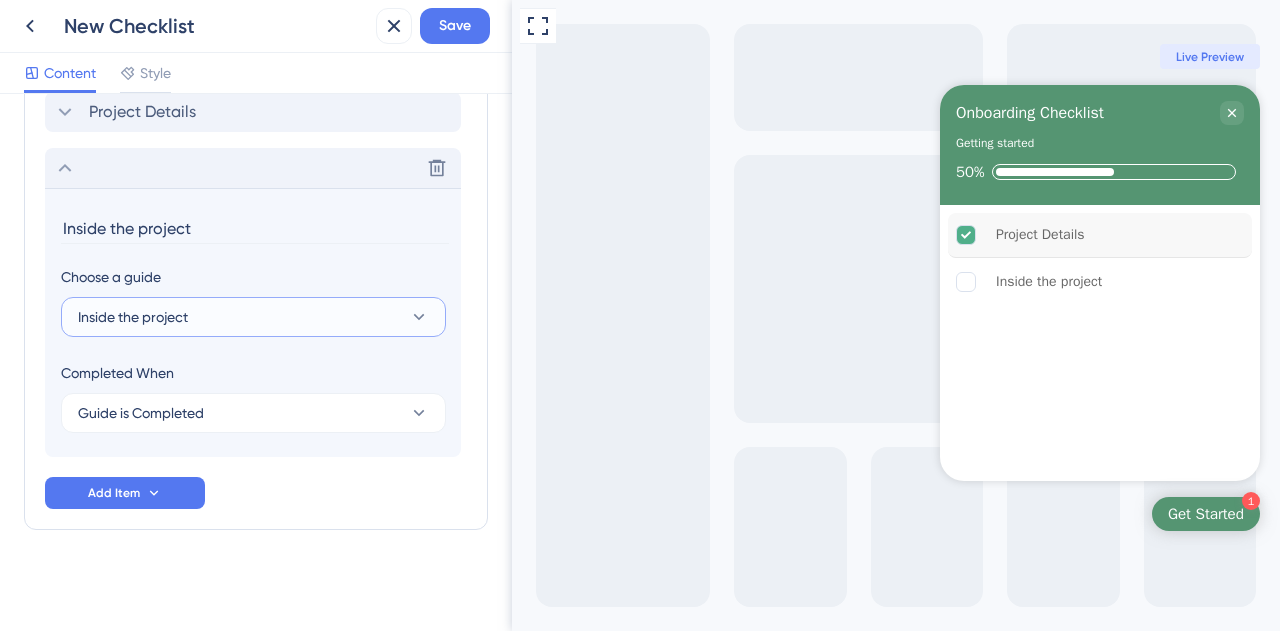 click on "Inside the project" at bounding box center [133, 317] 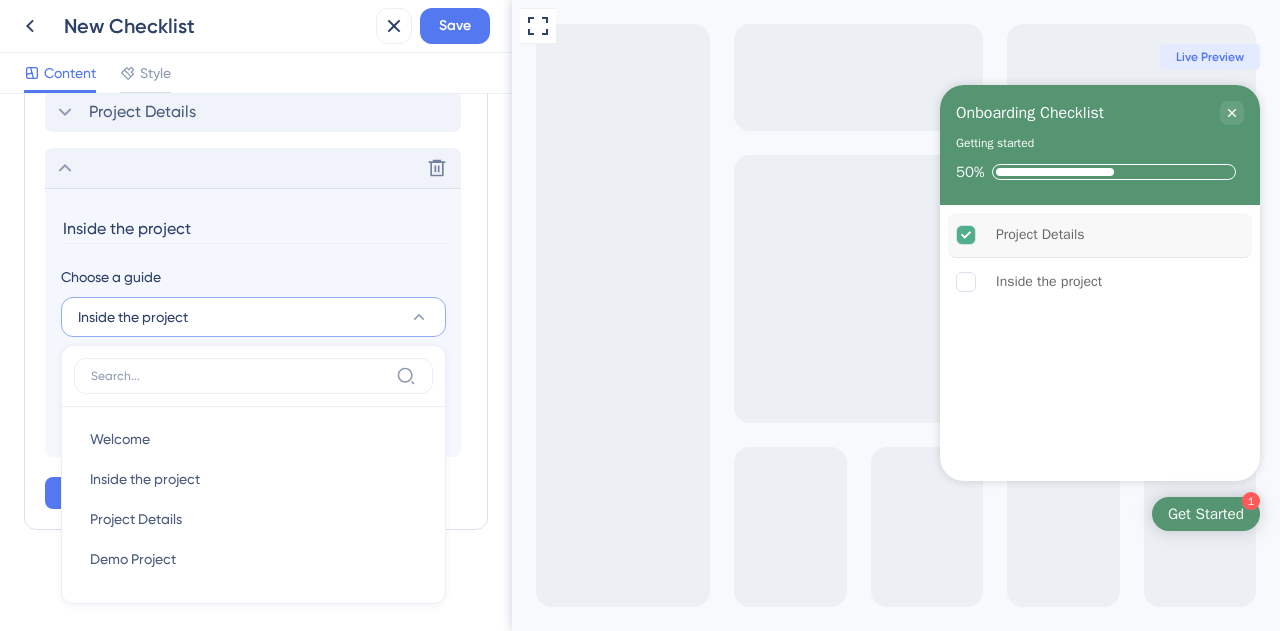 click on "Inside the project" at bounding box center [133, 317] 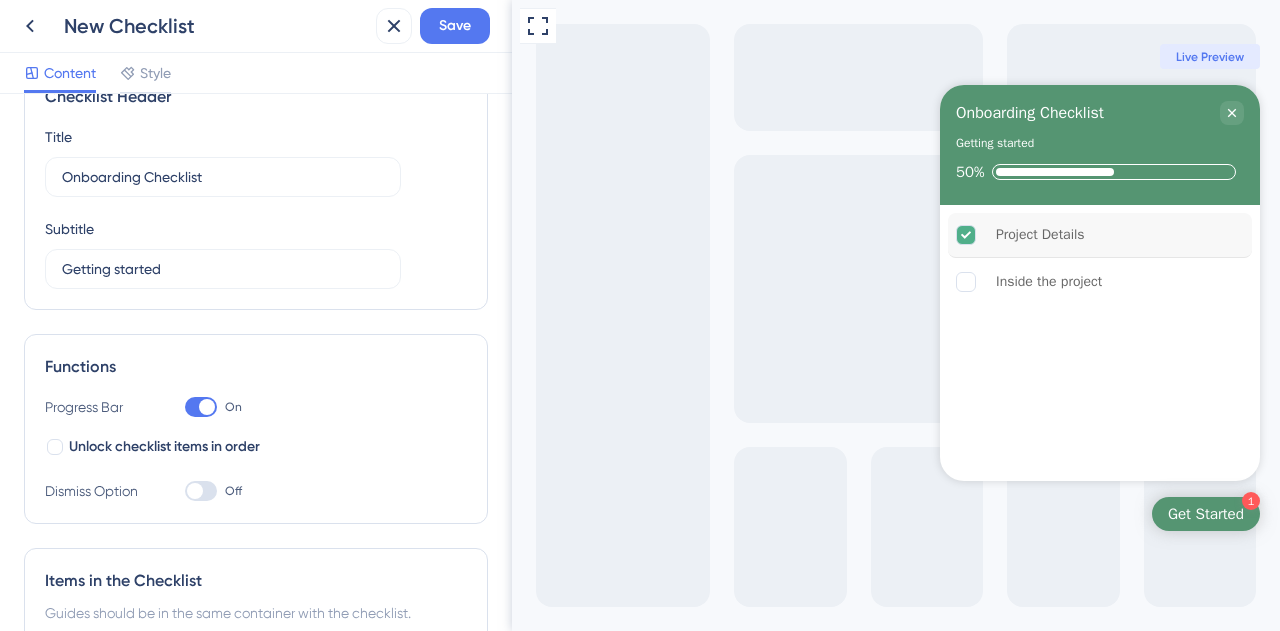 scroll, scrollTop: 51, scrollLeft: 0, axis: vertical 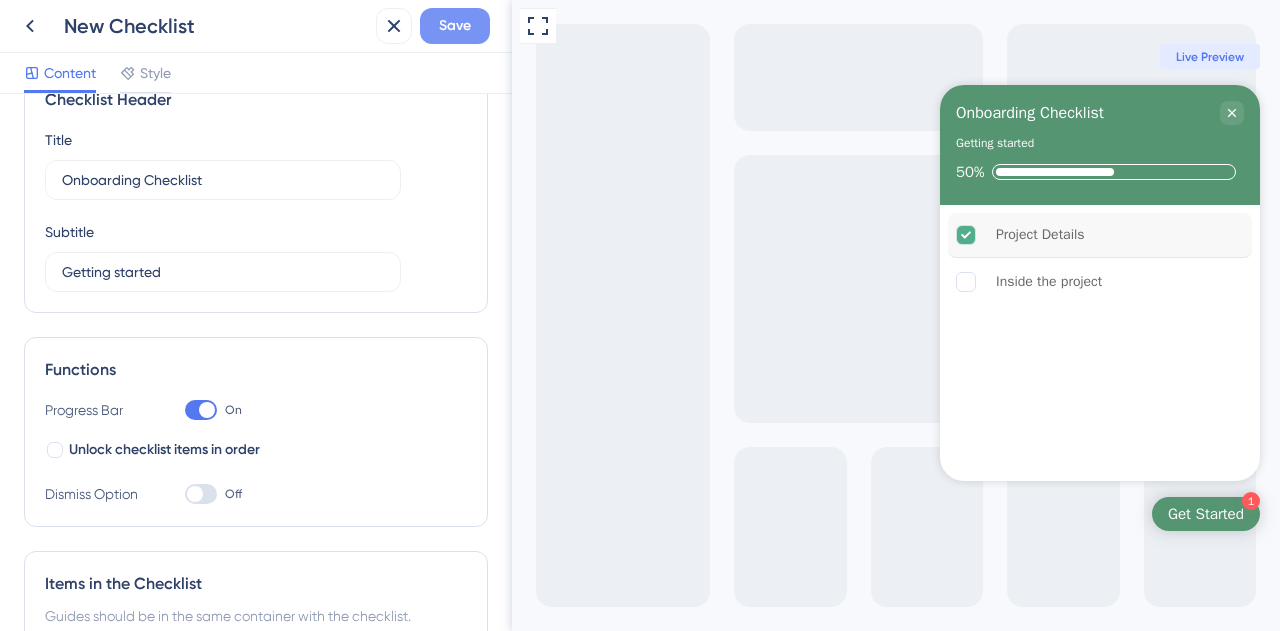 click on "Save" at bounding box center (455, 26) 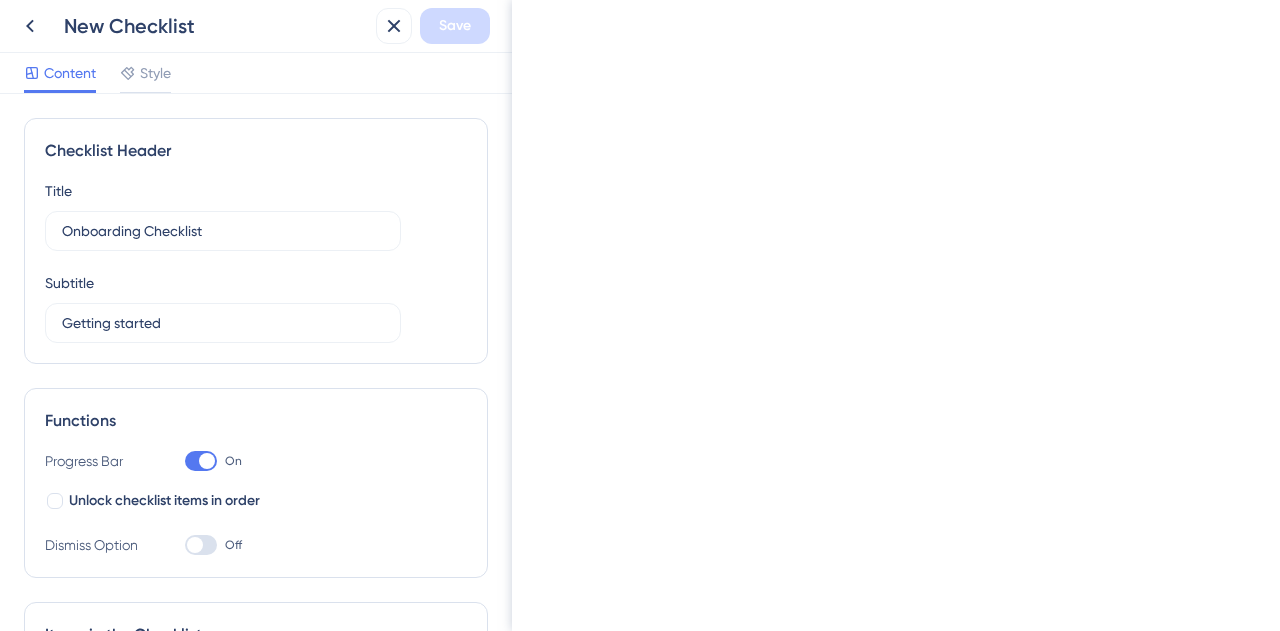 scroll, scrollTop: 651, scrollLeft: 0, axis: vertical 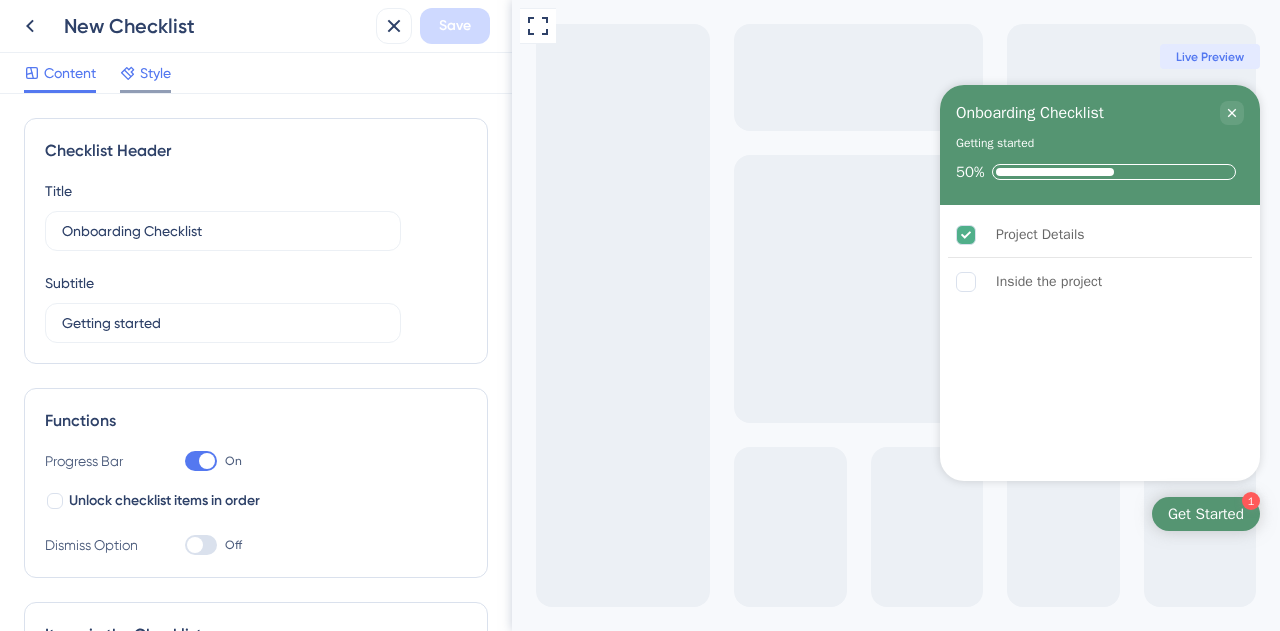 click on "Style" at bounding box center [155, 73] 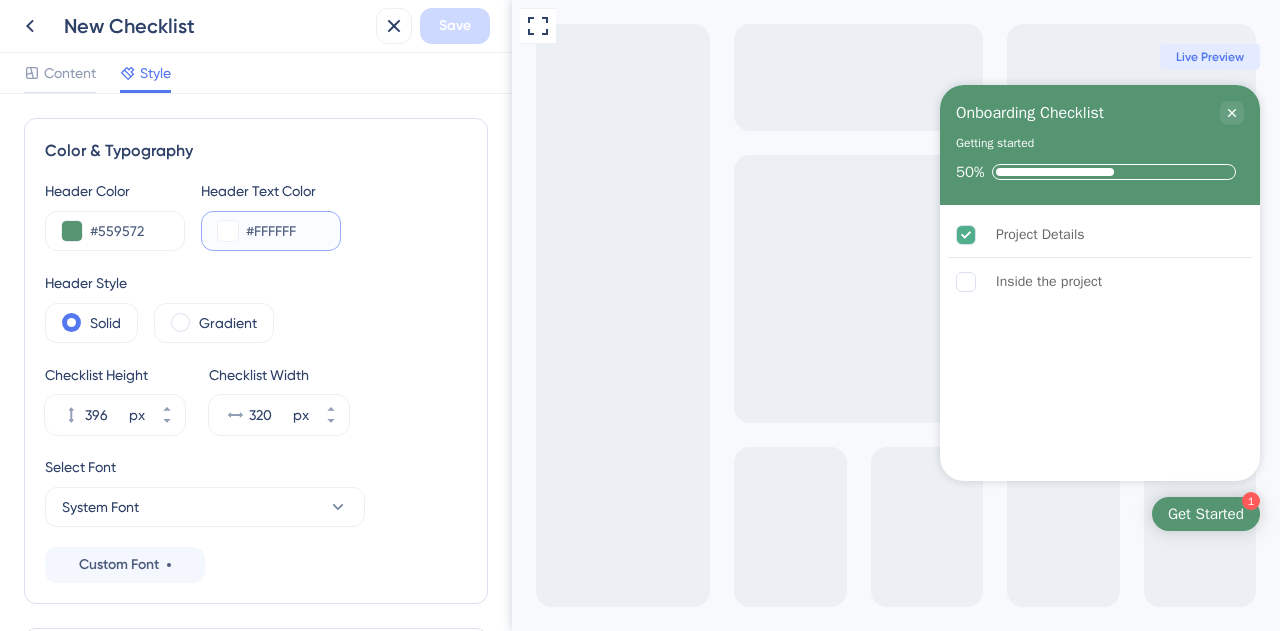 click at bounding box center (228, 231) 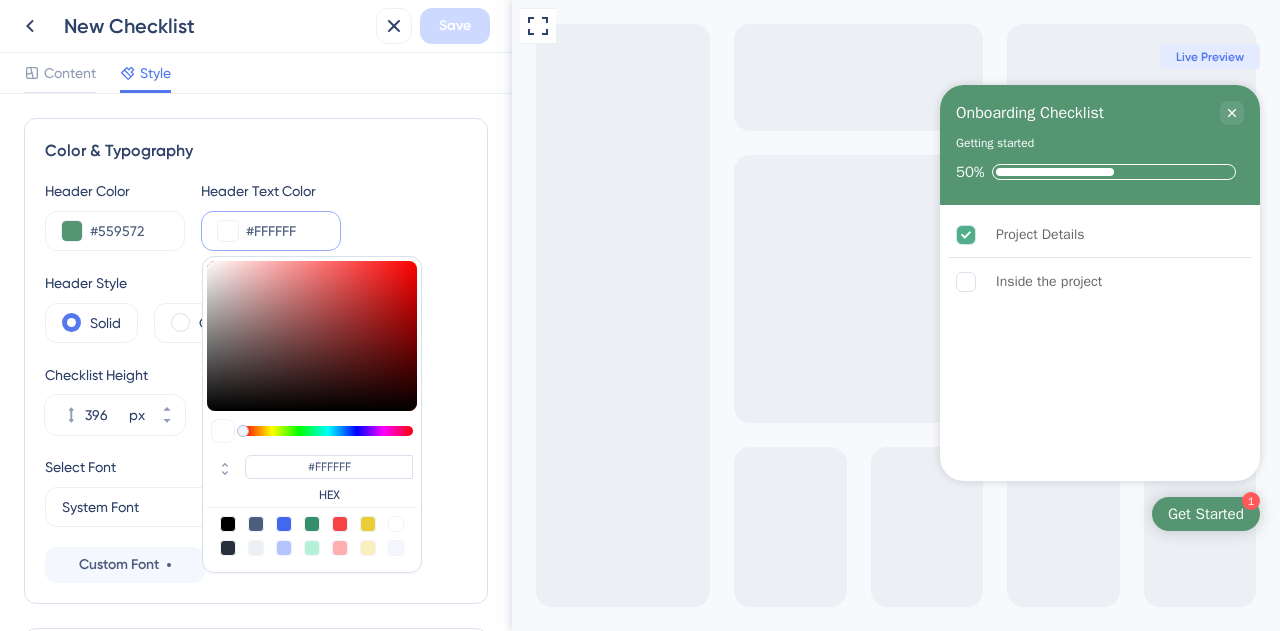 click at bounding box center (228, 231) 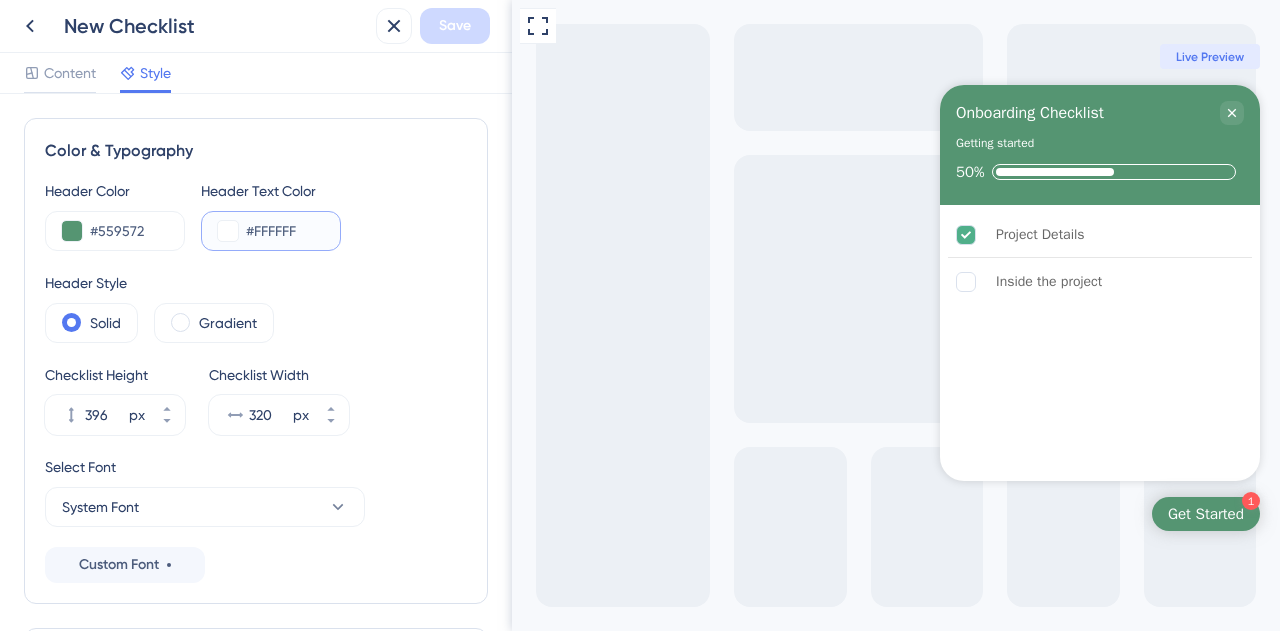 click on "#FFFFFF" at bounding box center [285, 231] 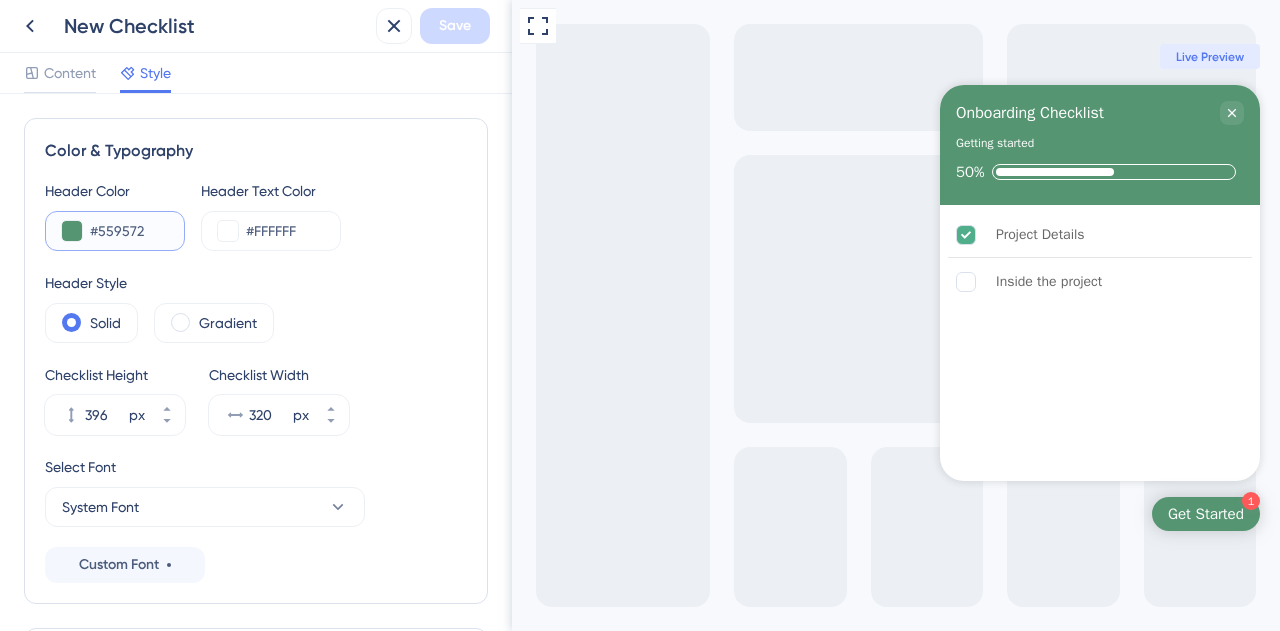 click on "#559572" at bounding box center [129, 231] 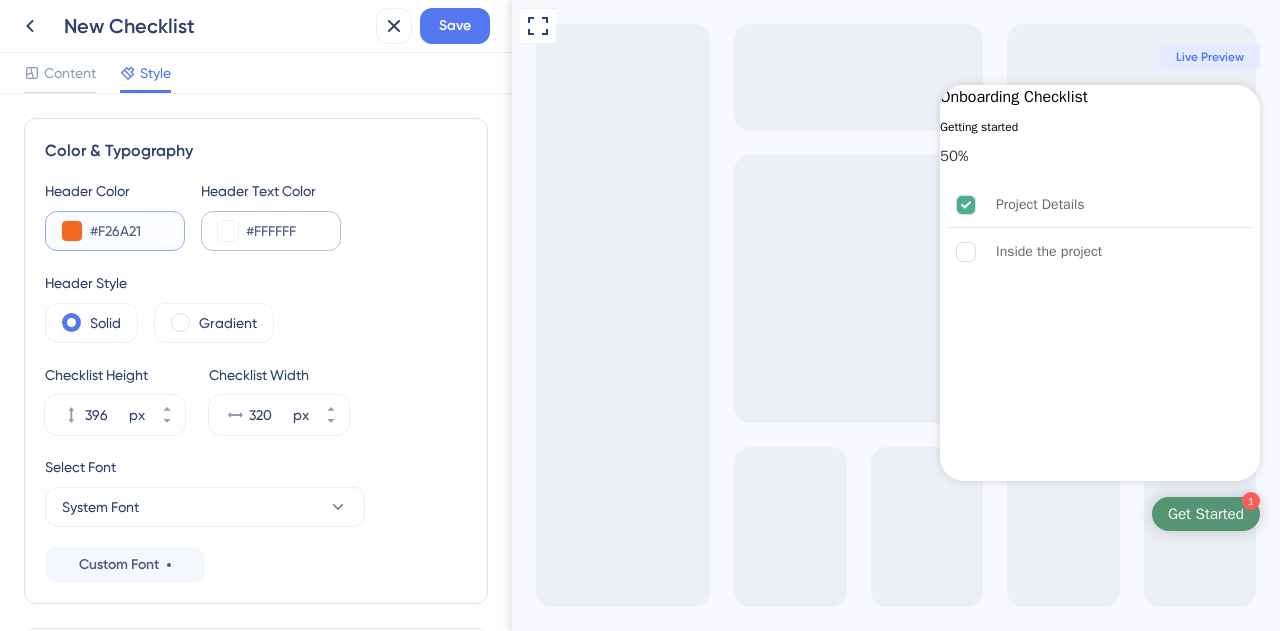 type on "#F26A21" 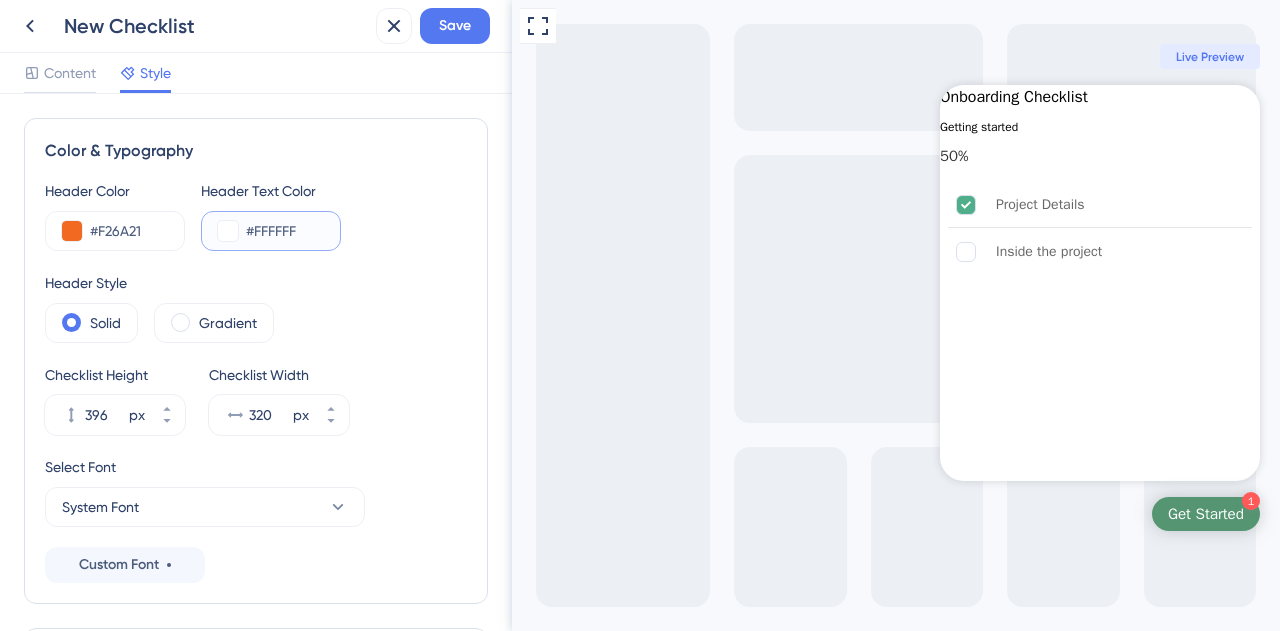 click at bounding box center (228, 231) 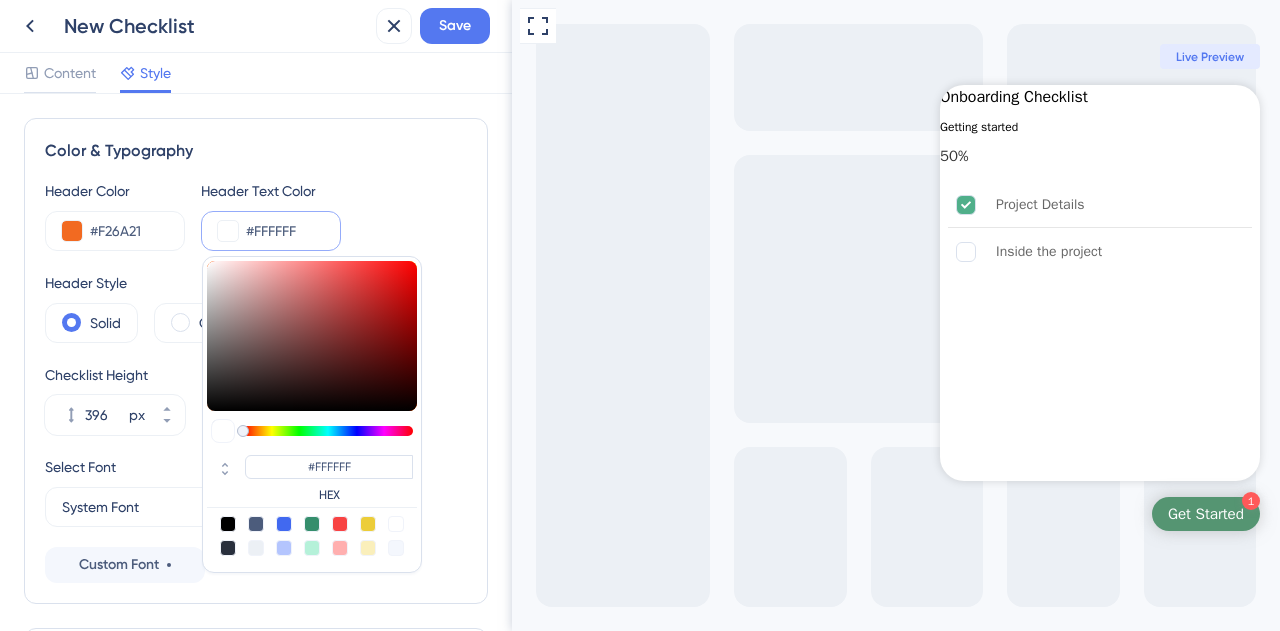 click at bounding box center (228, 231) 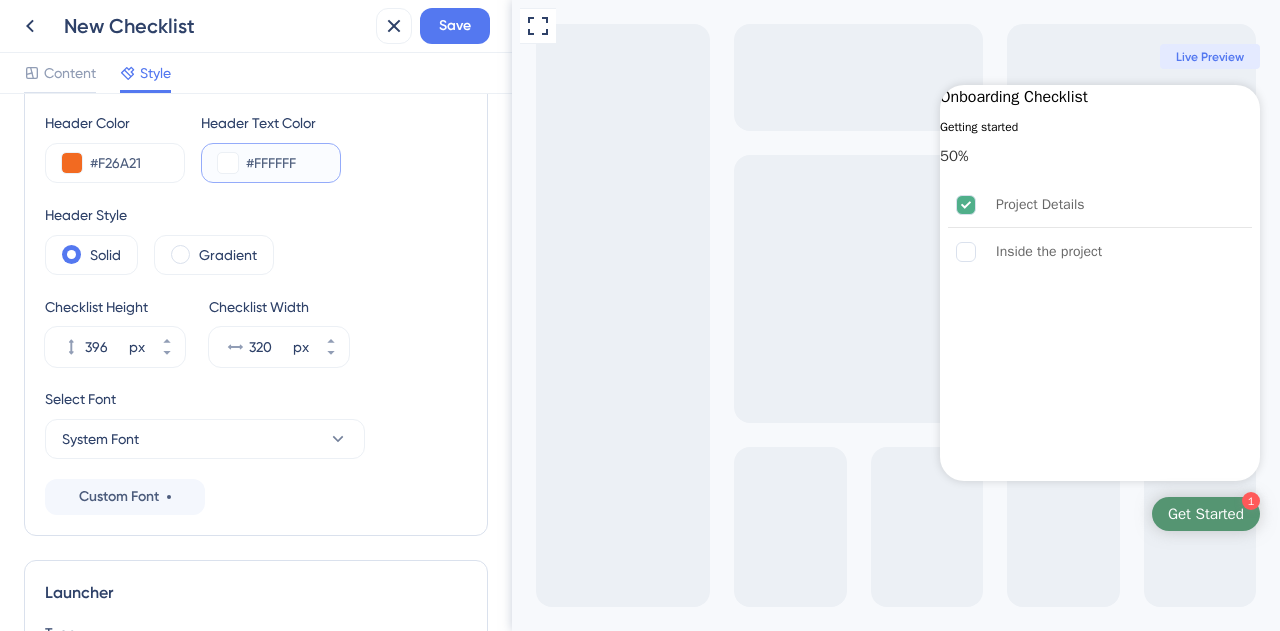 scroll, scrollTop: 100, scrollLeft: 0, axis: vertical 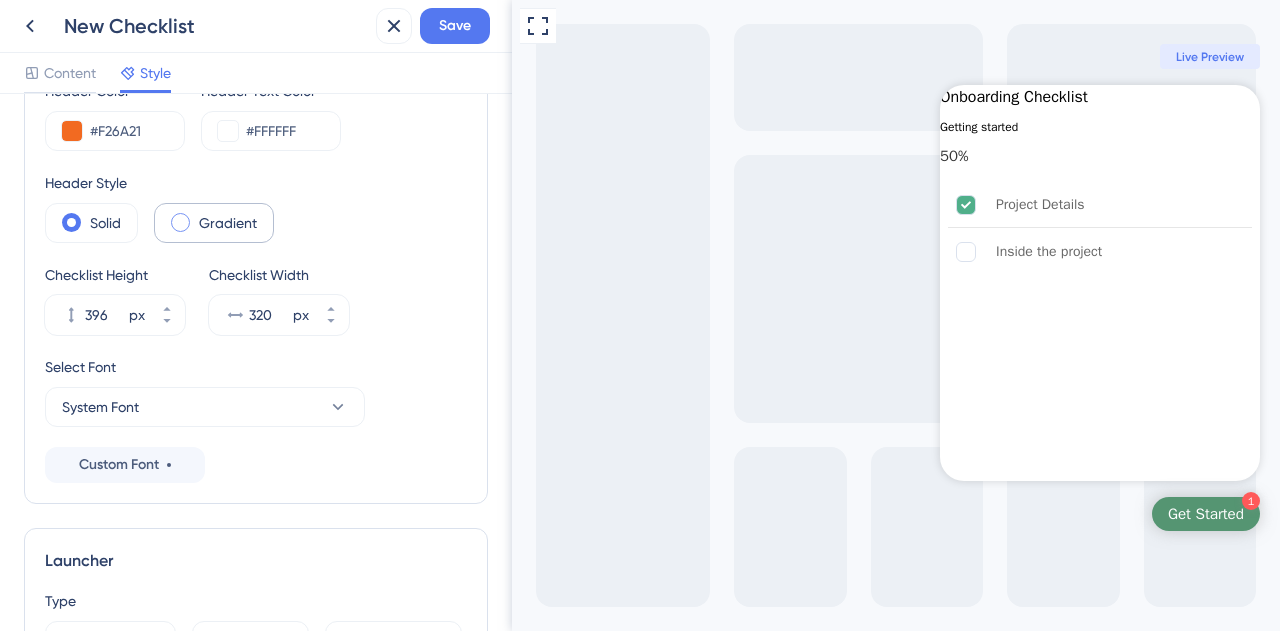 click on "Gradient" at bounding box center [214, 223] 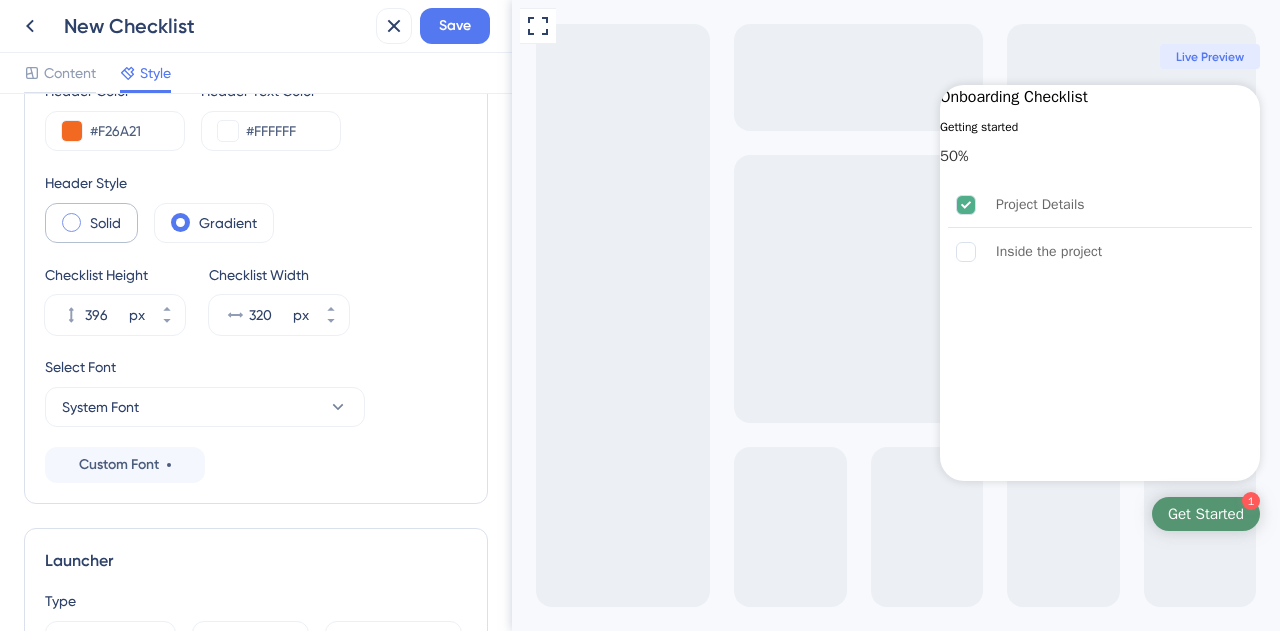 click at bounding box center [71, 222] 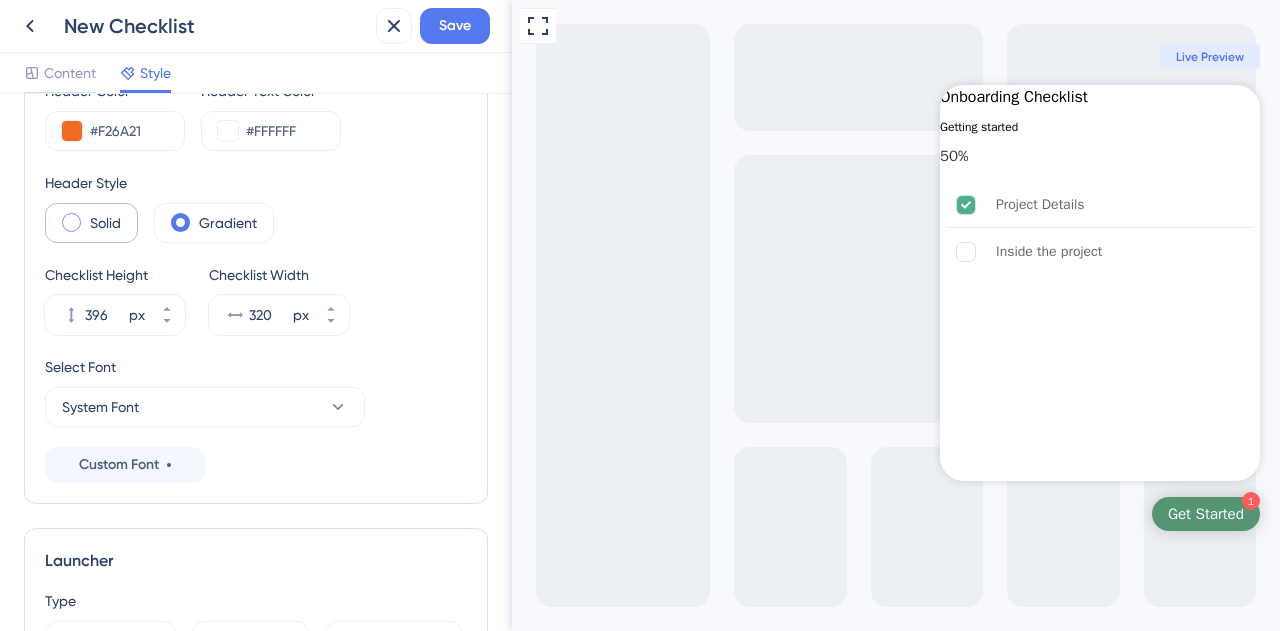 click at bounding box center (87, 216) 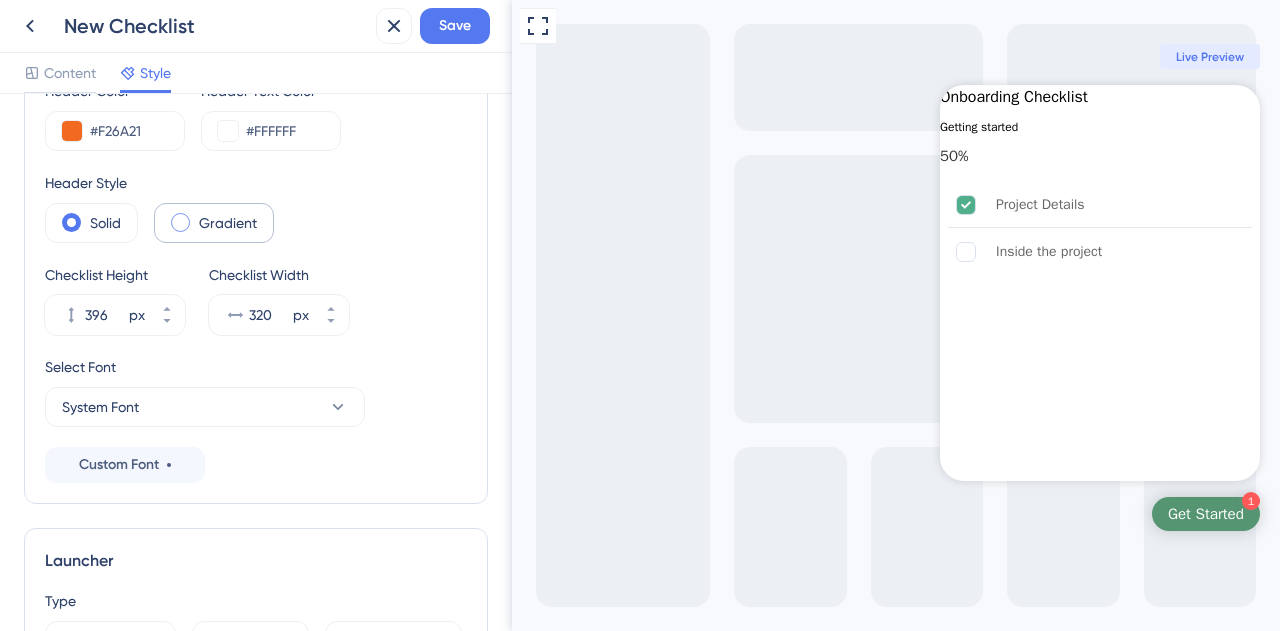 click at bounding box center [180, 222] 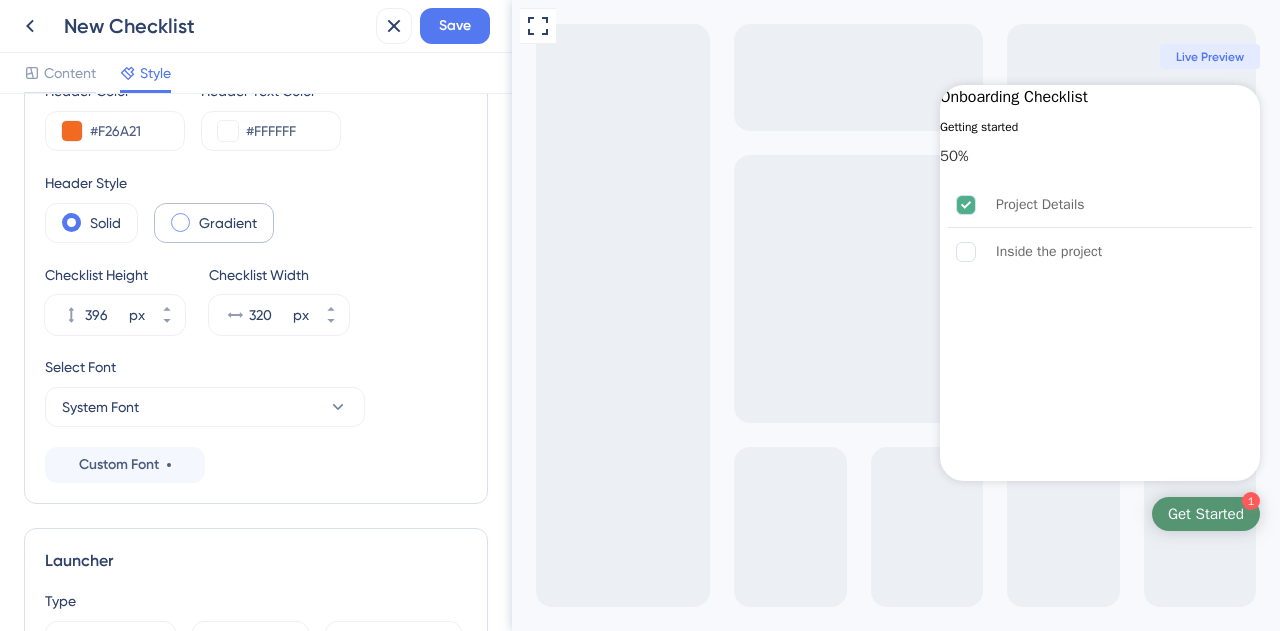 click at bounding box center [196, 216] 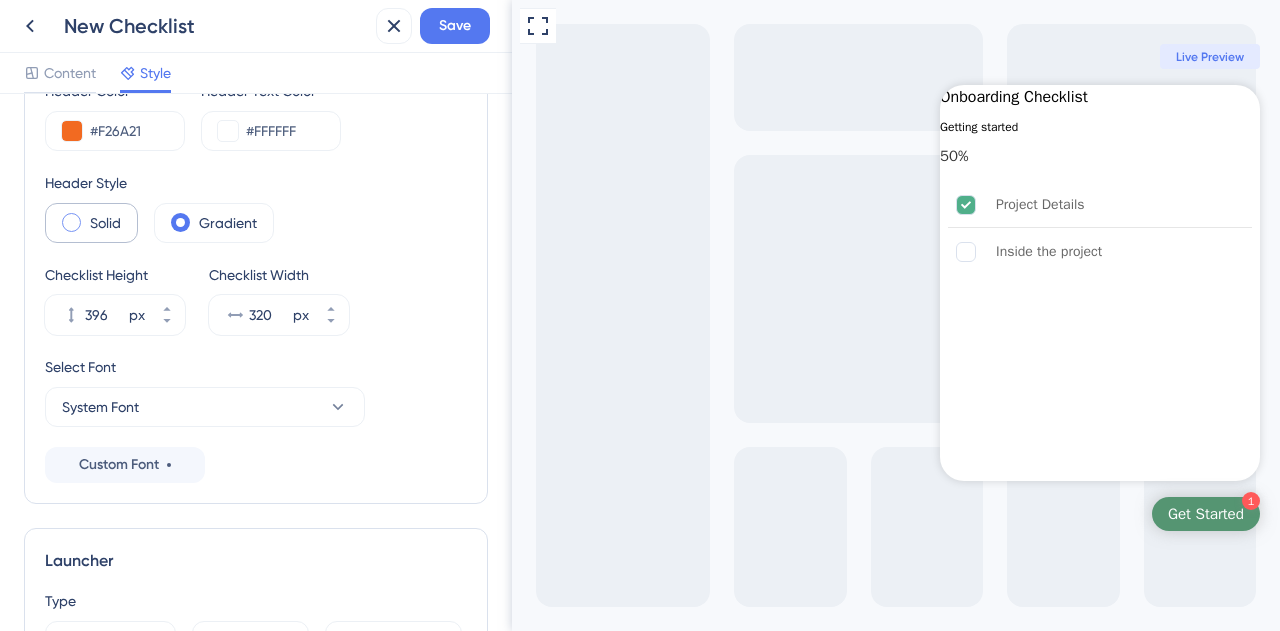 click at bounding box center (71, 222) 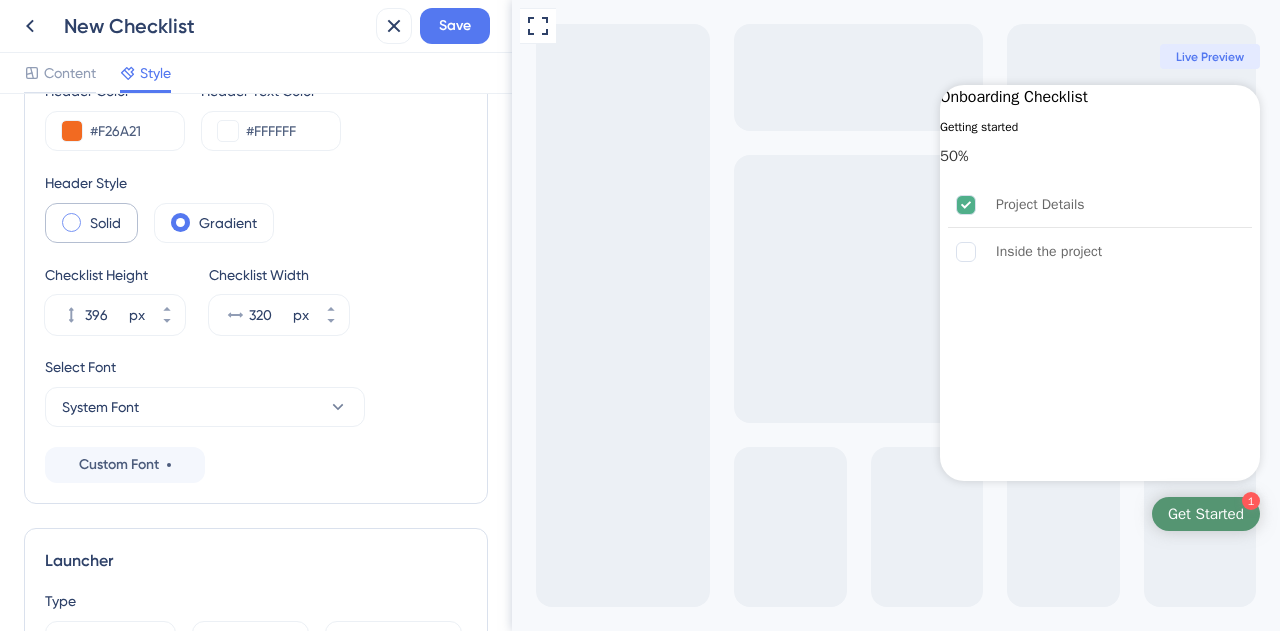 click at bounding box center (87, 216) 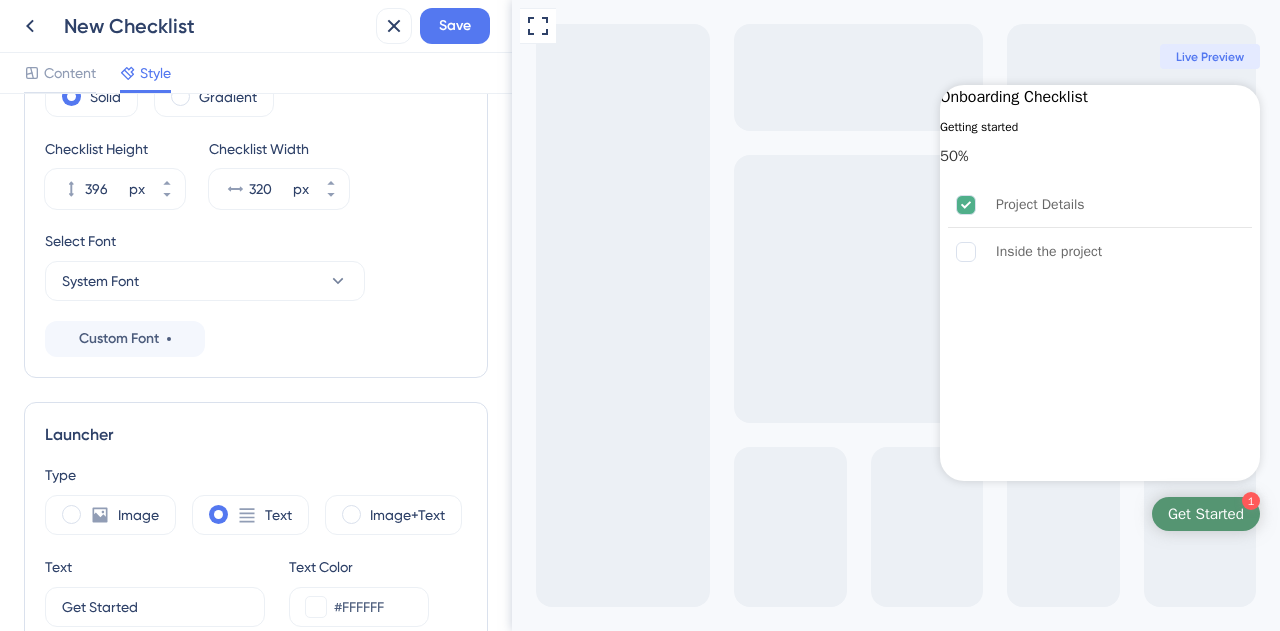 scroll, scrollTop: 0, scrollLeft: 0, axis: both 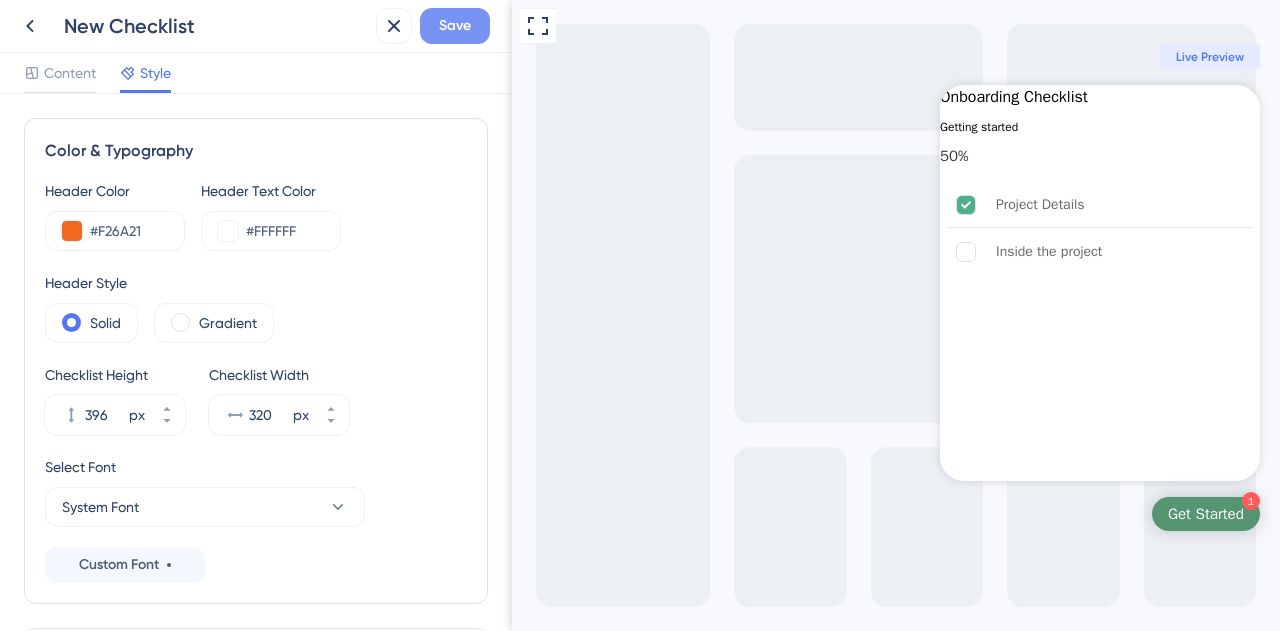 click on "Save" at bounding box center (455, 26) 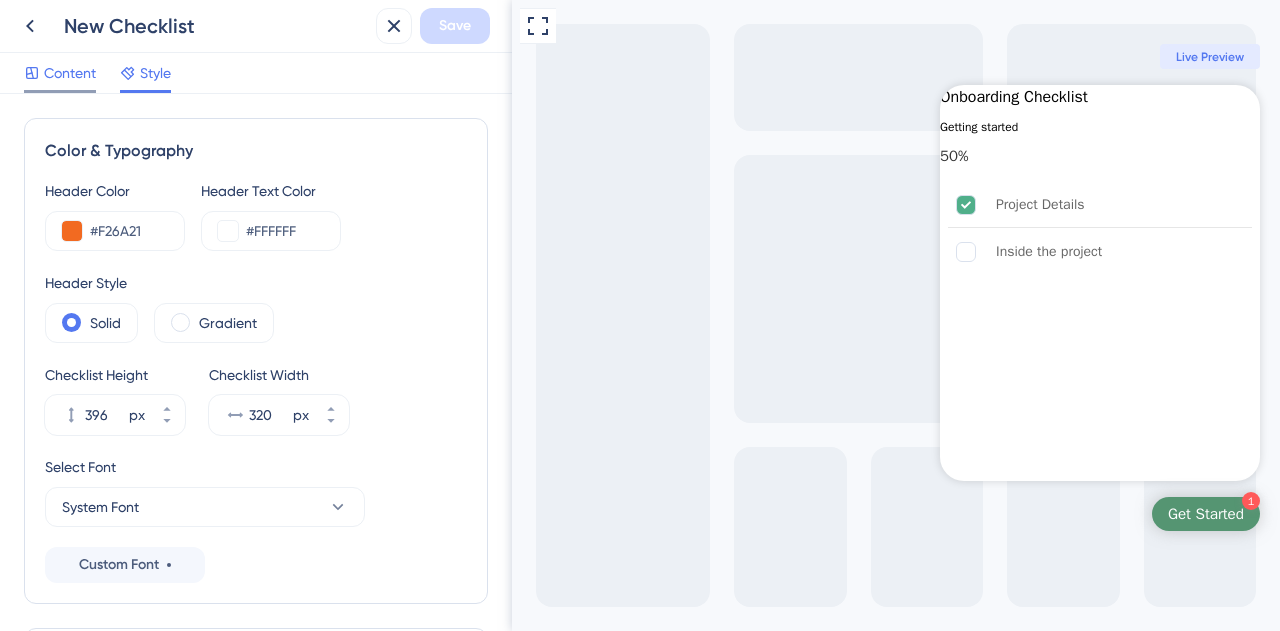 click on "Content" at bounding box center (70, 73) 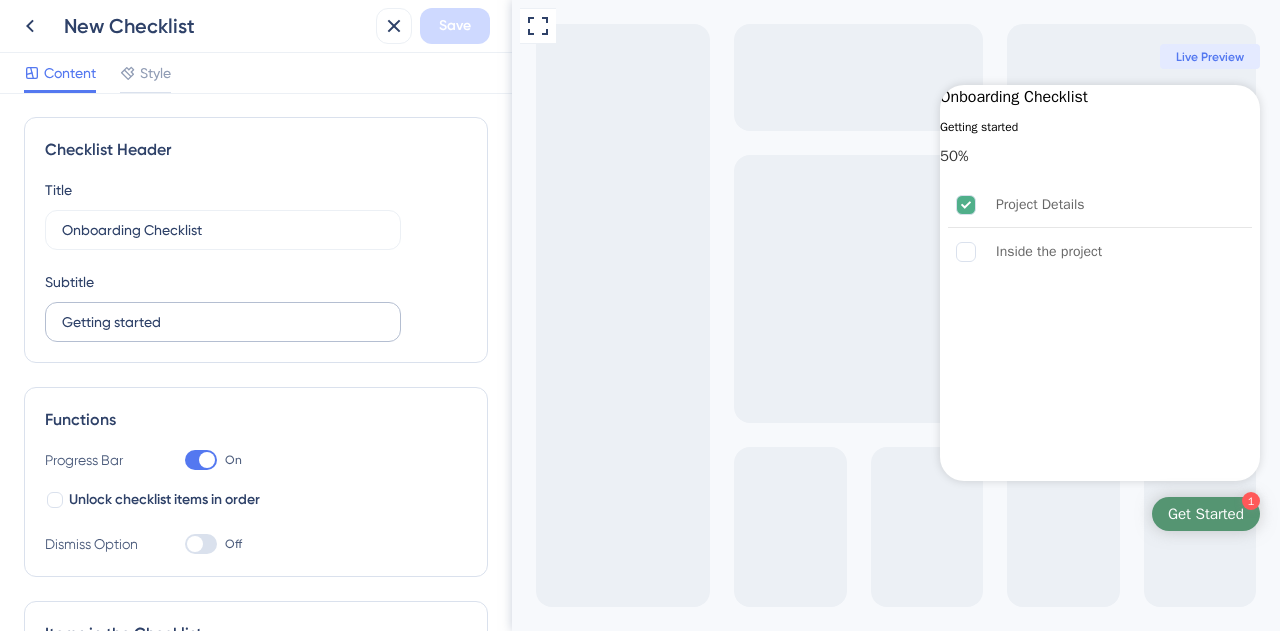scroll, scrollTop: 0, scrollLeft: 0, axis: both 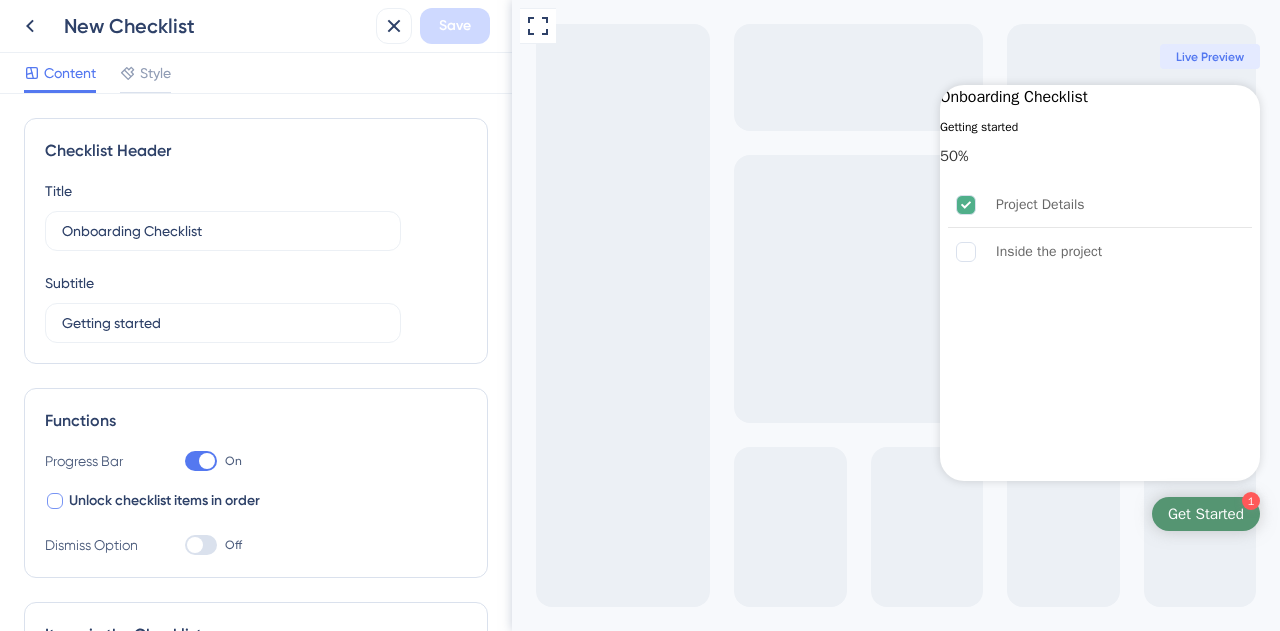 click at bounding box center (55, 501) 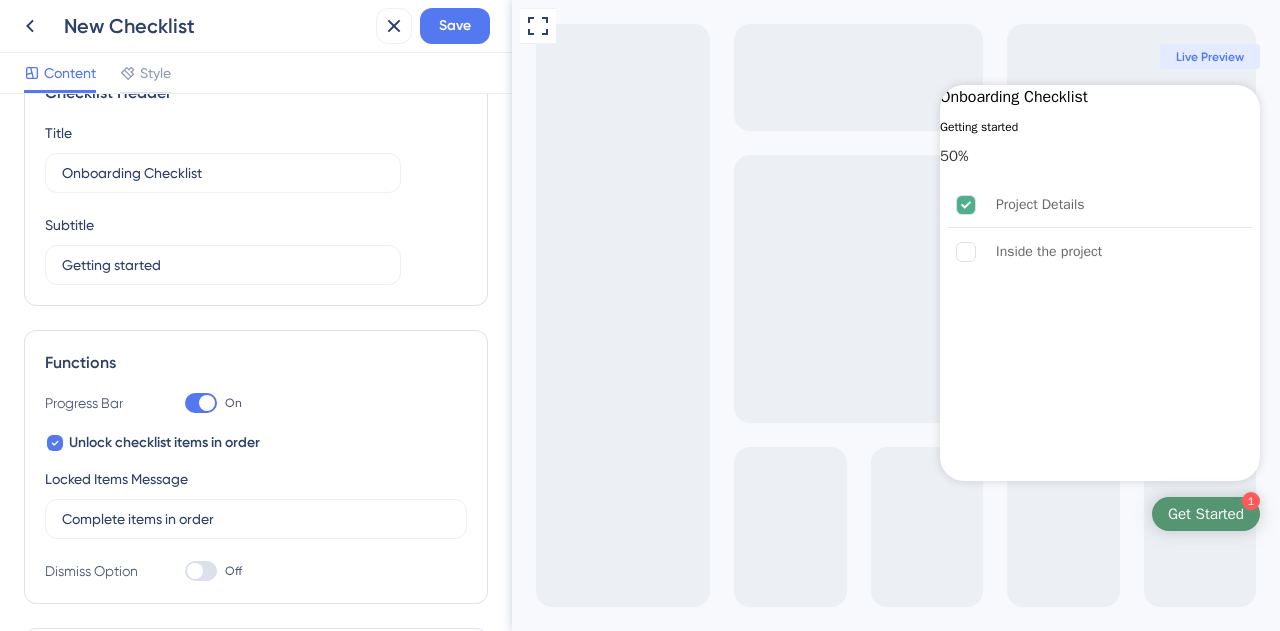 scroll, scrollTop: 100, scrollLeft: 0, axis: vertical 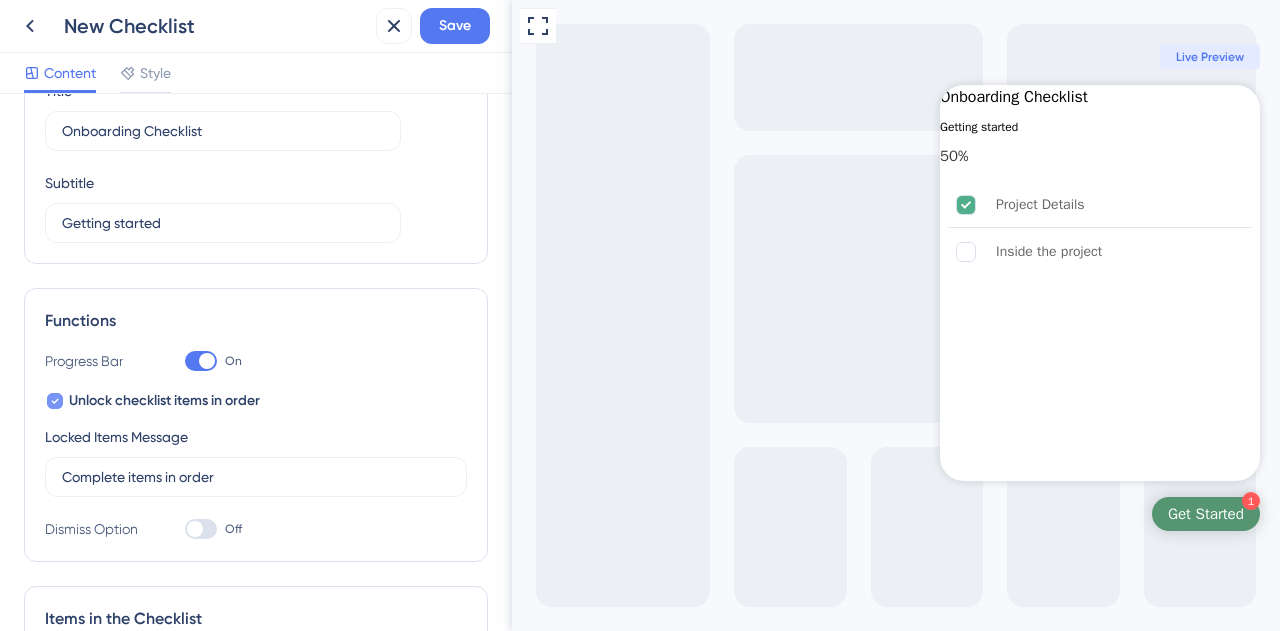 click on "Unlock checklist items in order" at bounding box center (152, 401) 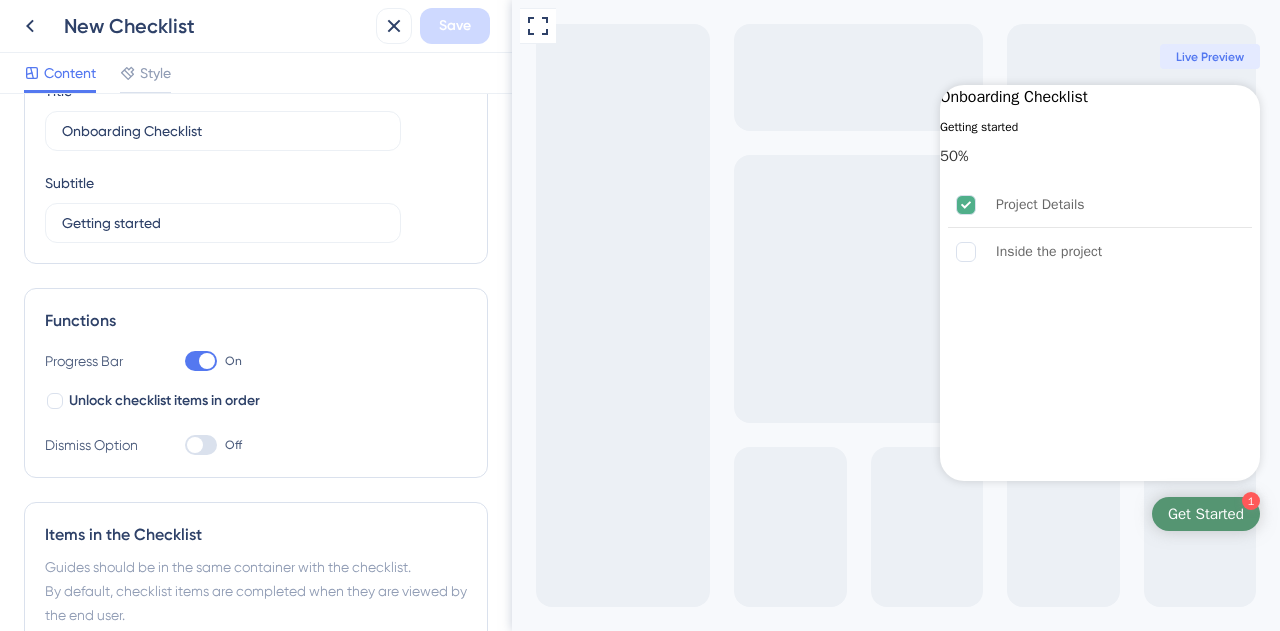 scroll, scrollTop: 0, scrollLeft: 0, axis: both 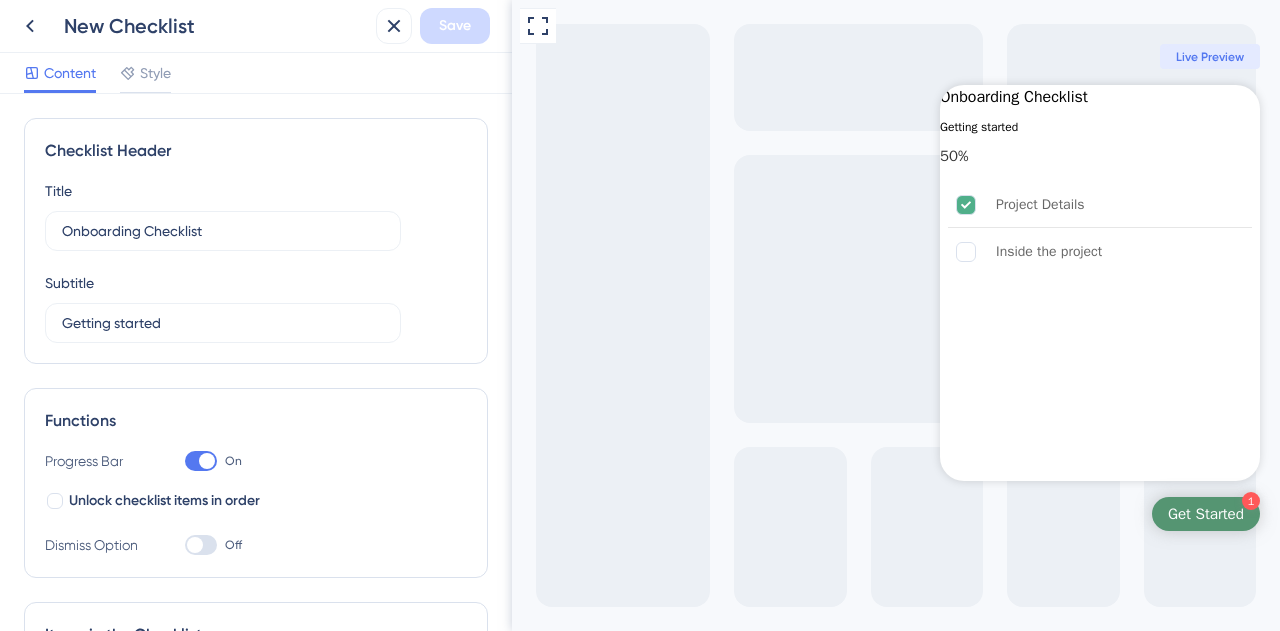 click at bounding box center [201, 545] 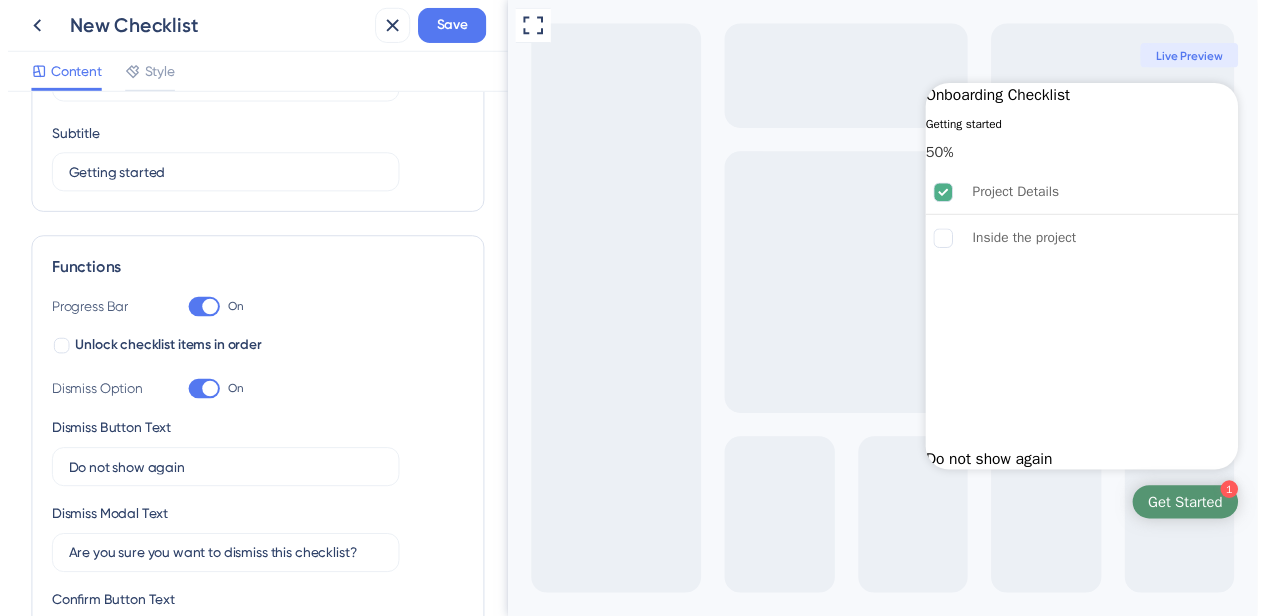 scroll, scrollTop: 0, scrollLeft: 0, axis: both 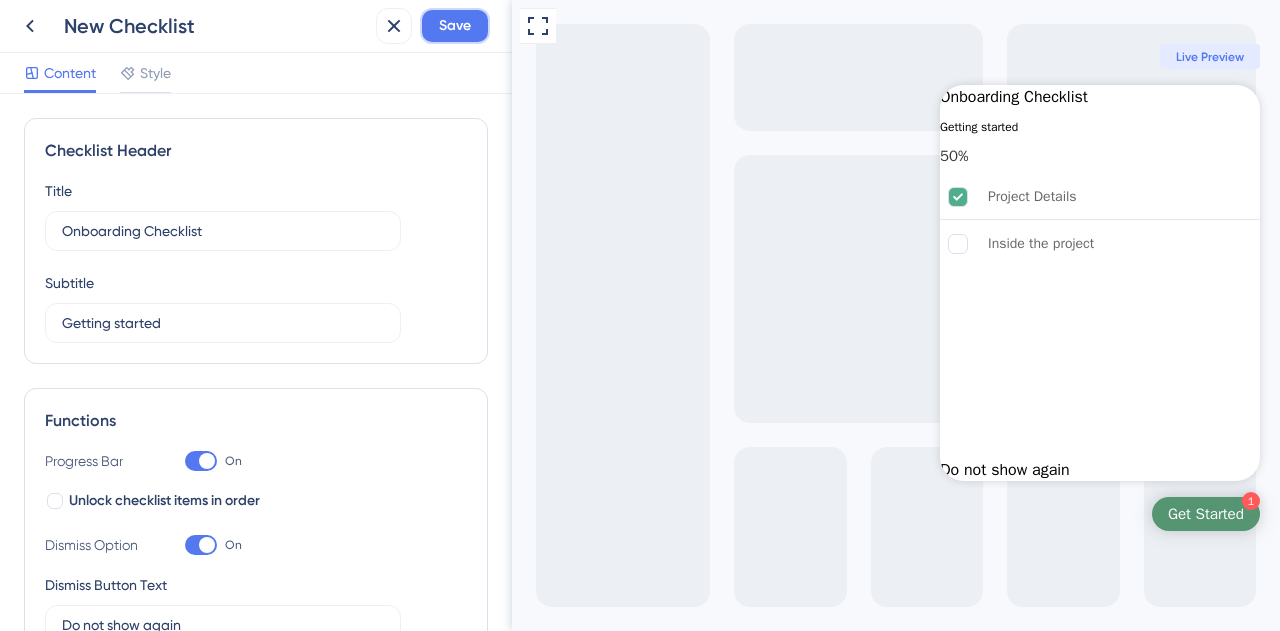 click on "Save" at bounding box center (455, 26) 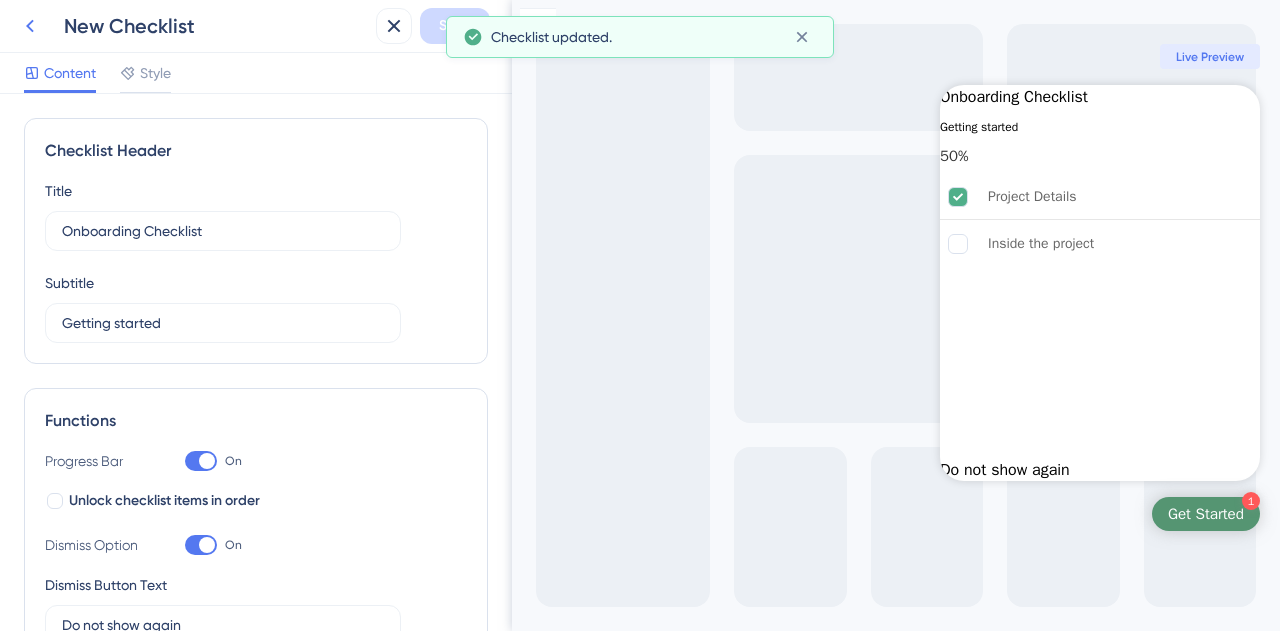 click 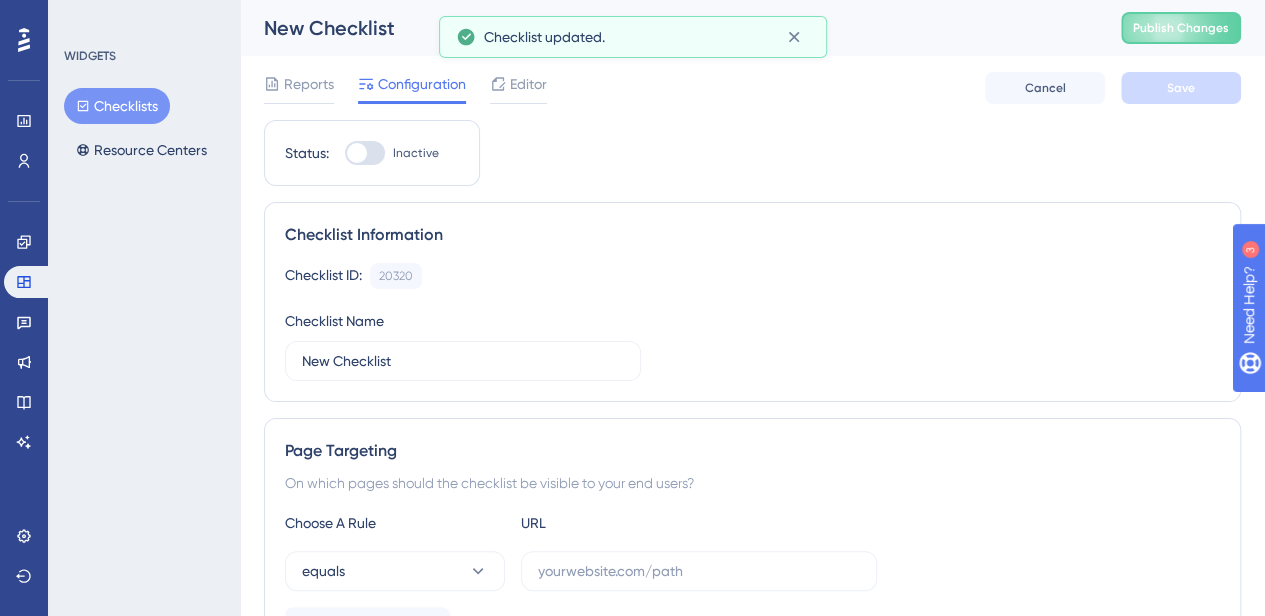 scroll, scrollTop: 0, scrollLeft: 0, axis: both 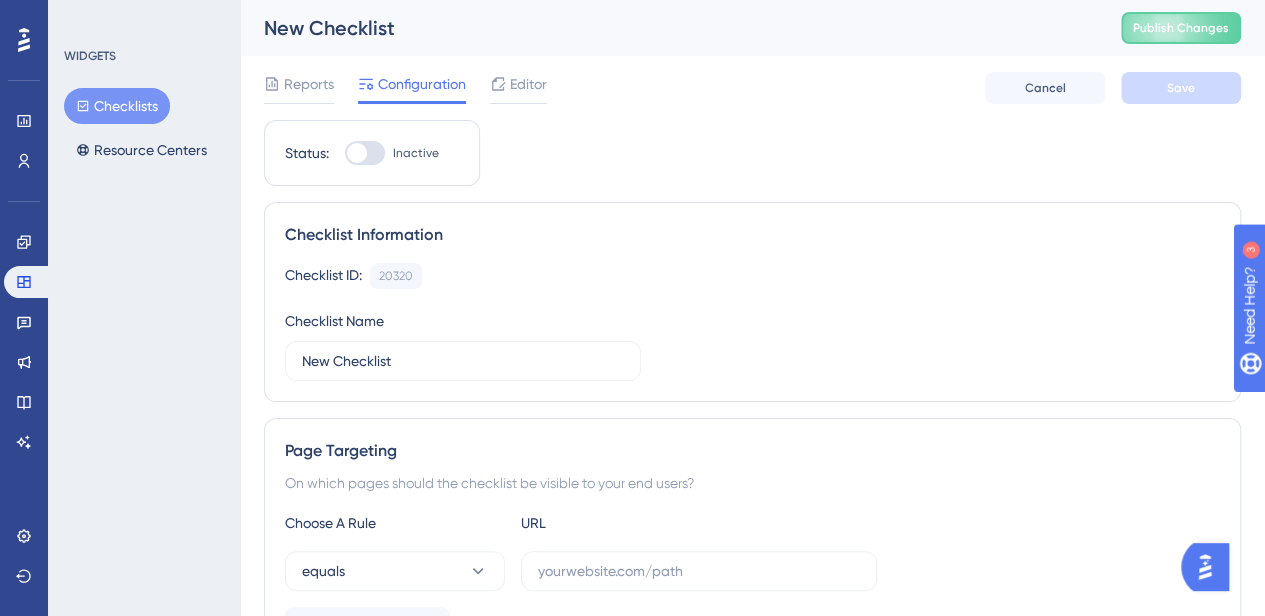 click at bounding box center [357, 153] 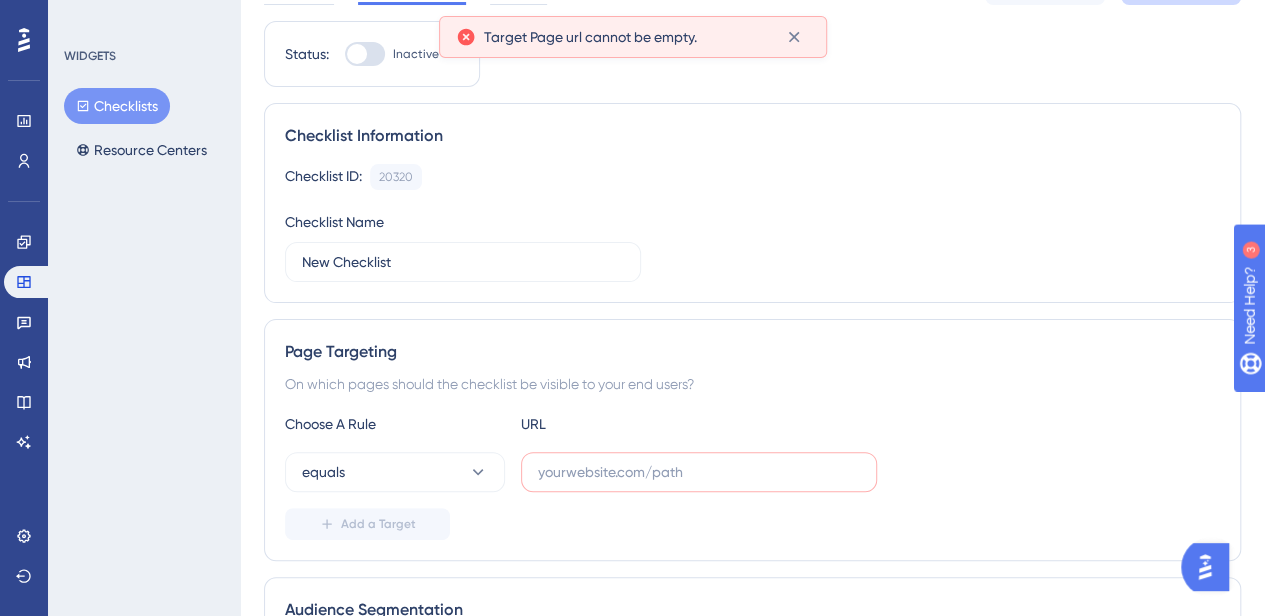 scroll, scrollTop: 0, scrollLeft: 0, axis: both 